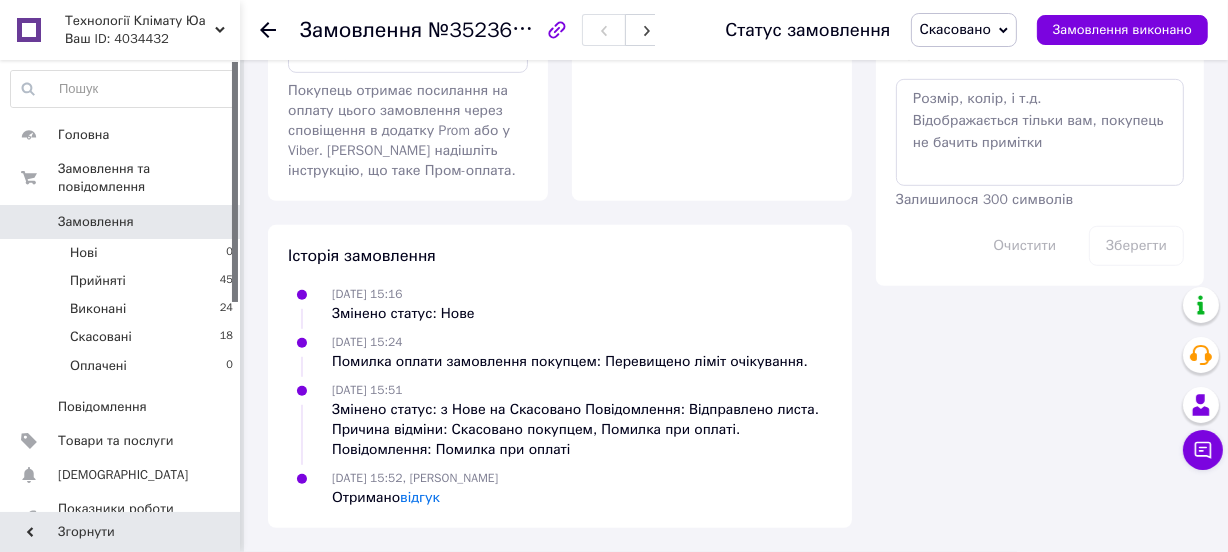 scroll, scrollTop: 1090, scrollLeft: 0, axis: vertical 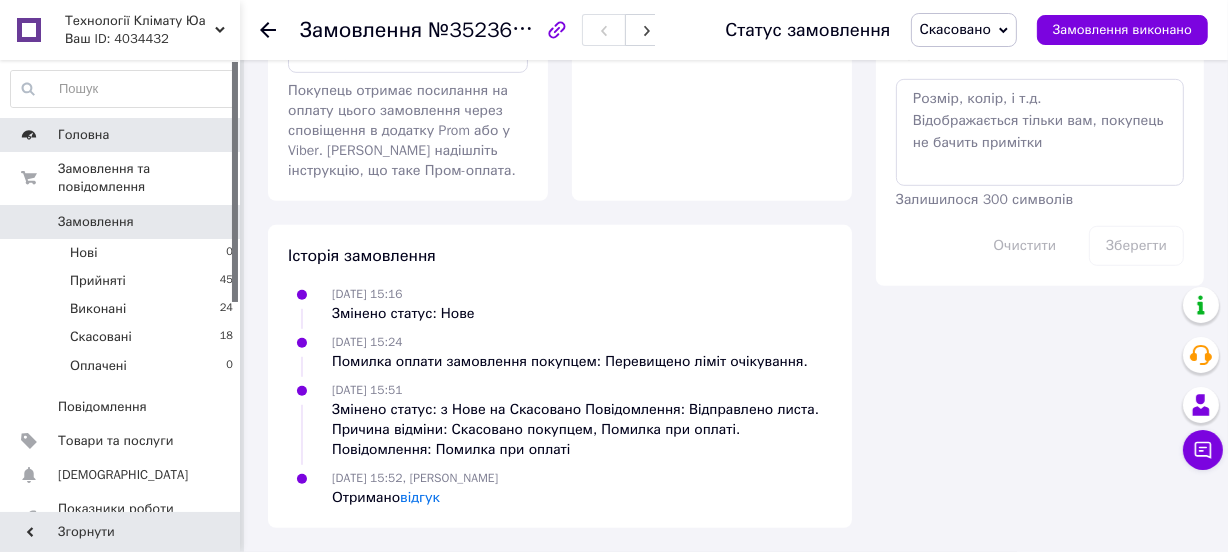click on "Головна" at bounding box center (121, 135) 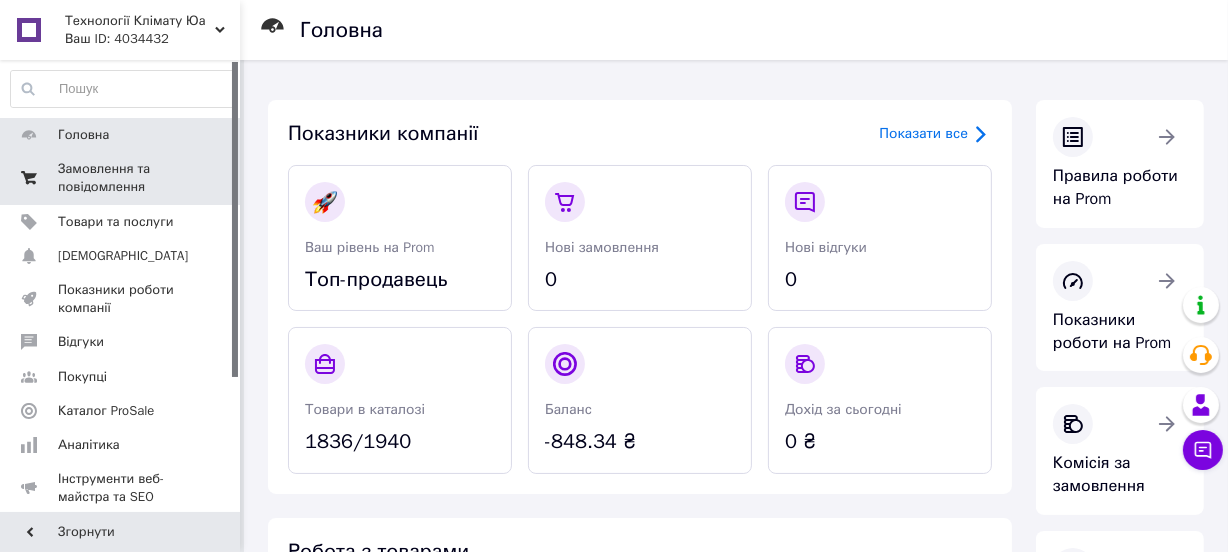 click on "Замовлення та повідомлення" at bounding box center (121, 178) 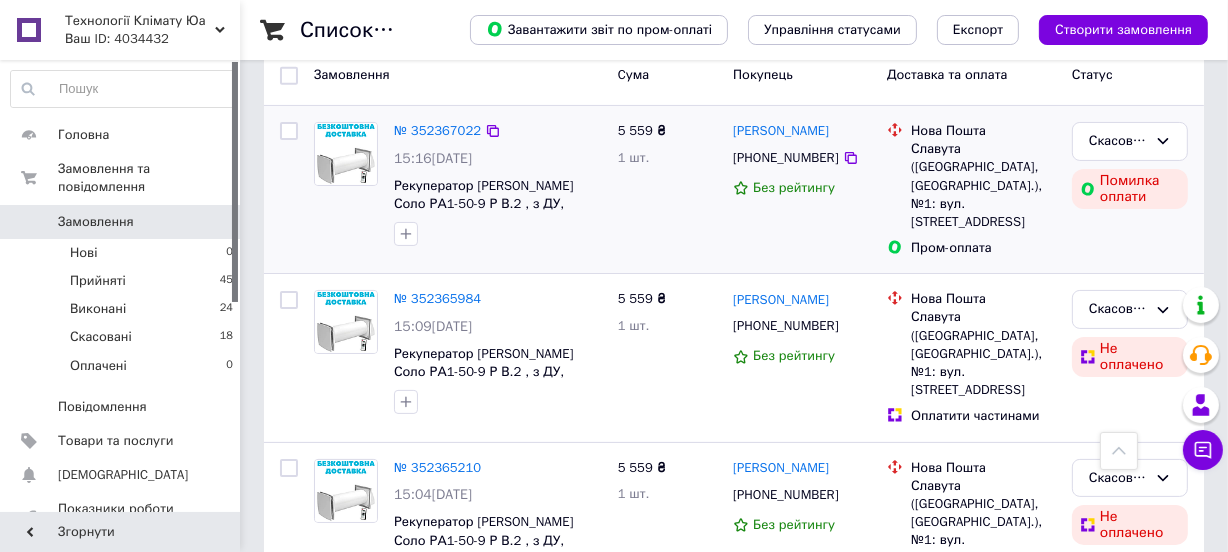 scroll, scrollTop: 181, scrollLeft: 0, axis: vertical 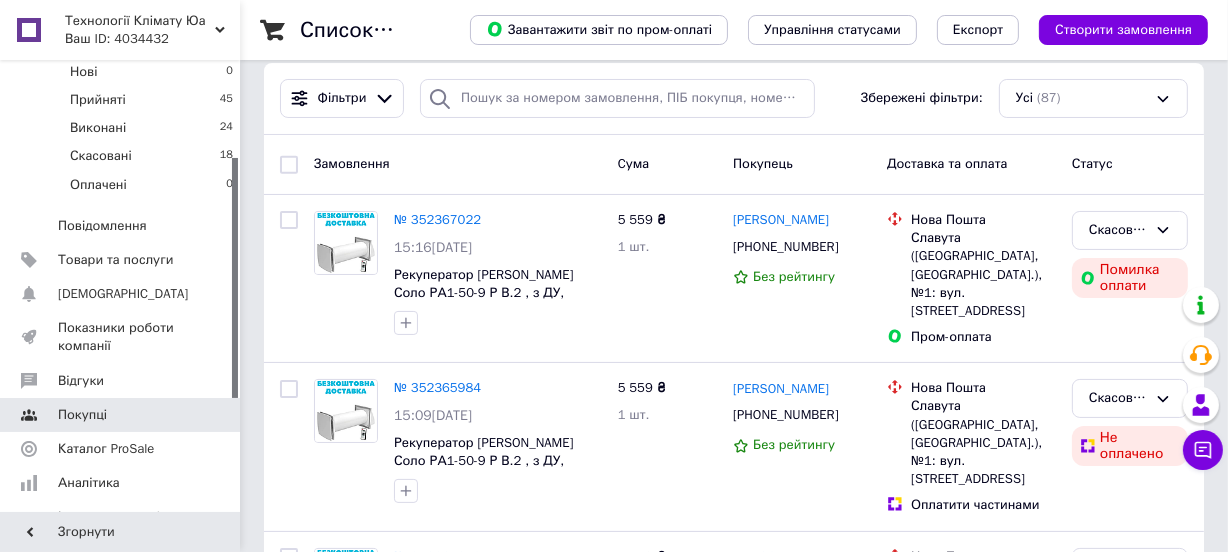 click on "Відгуки" at bounding box center [121, 381] 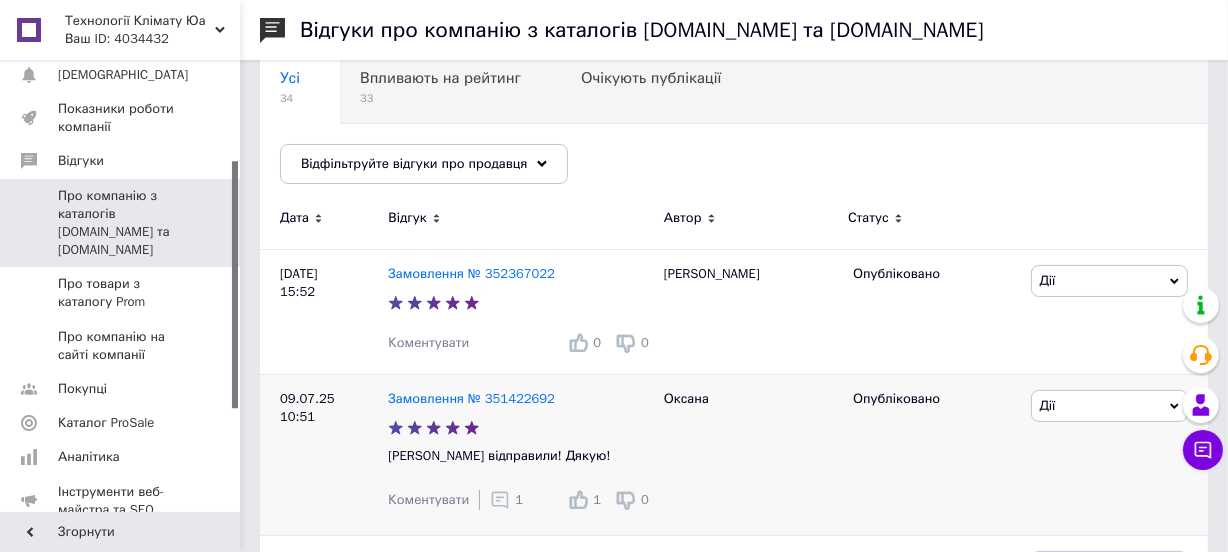 scroll, scrollTop: 181, scrollLeft: 0, axis: vertical 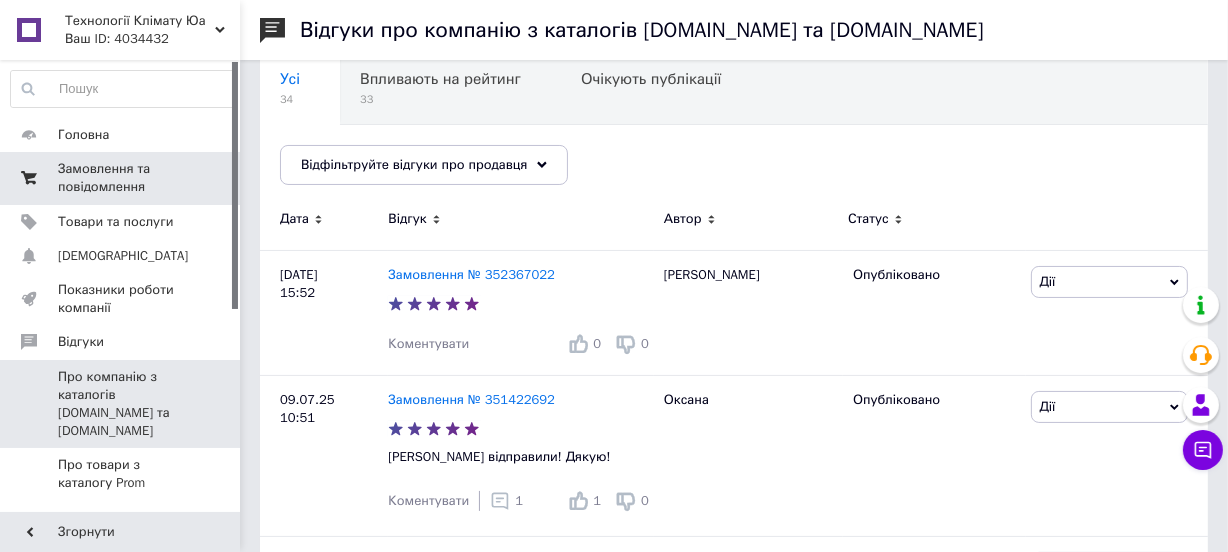 click on "Замовлення та повідомлення" at bounding box center [121, 178] 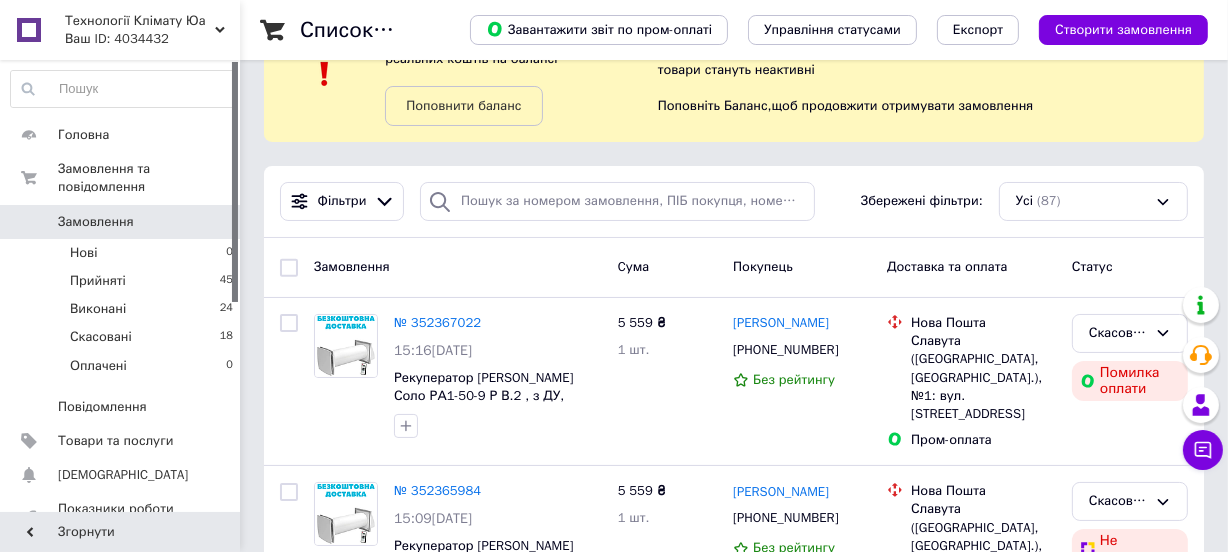 scroll, scrollTop: 0, scrollLeft: 0, axis: both 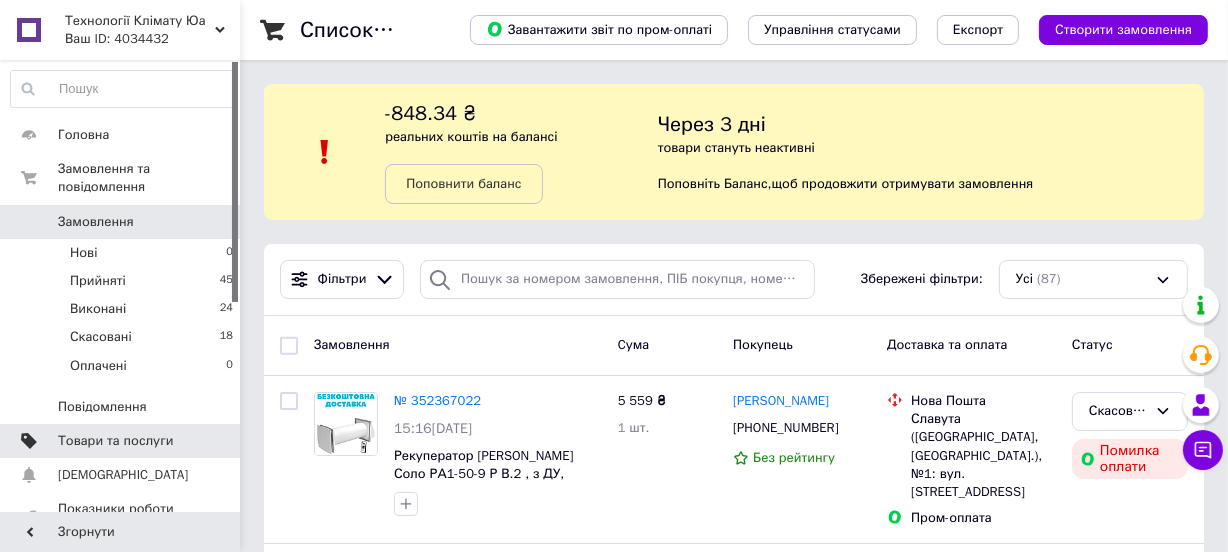 click on "Товари та послуги" at bounding box center (115, 441) 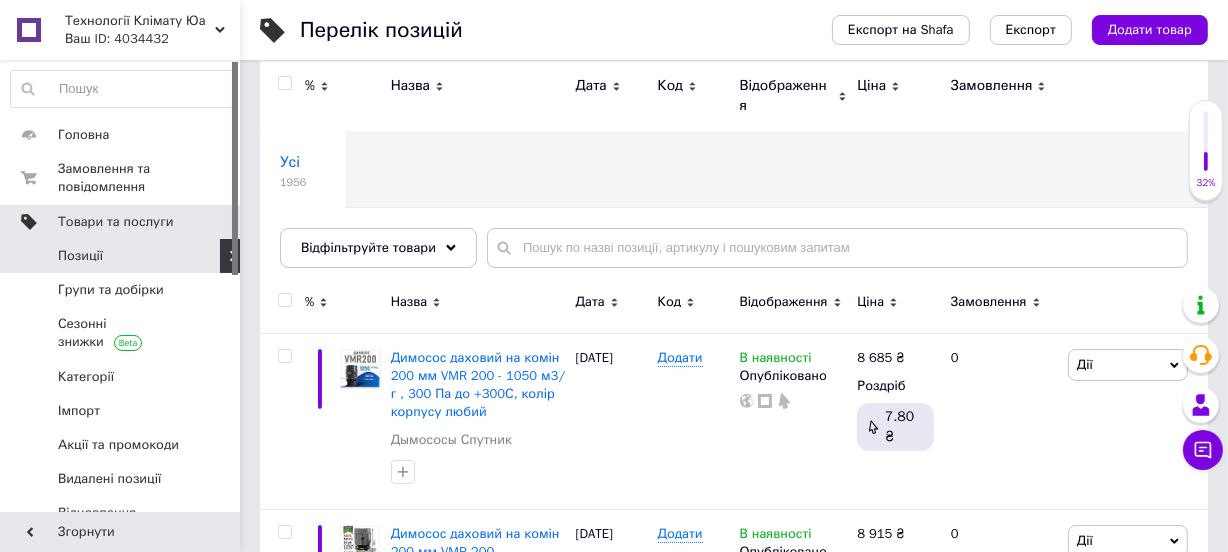 scroll, scrollTop: 90, scrollLeft: 0, axis: vertical 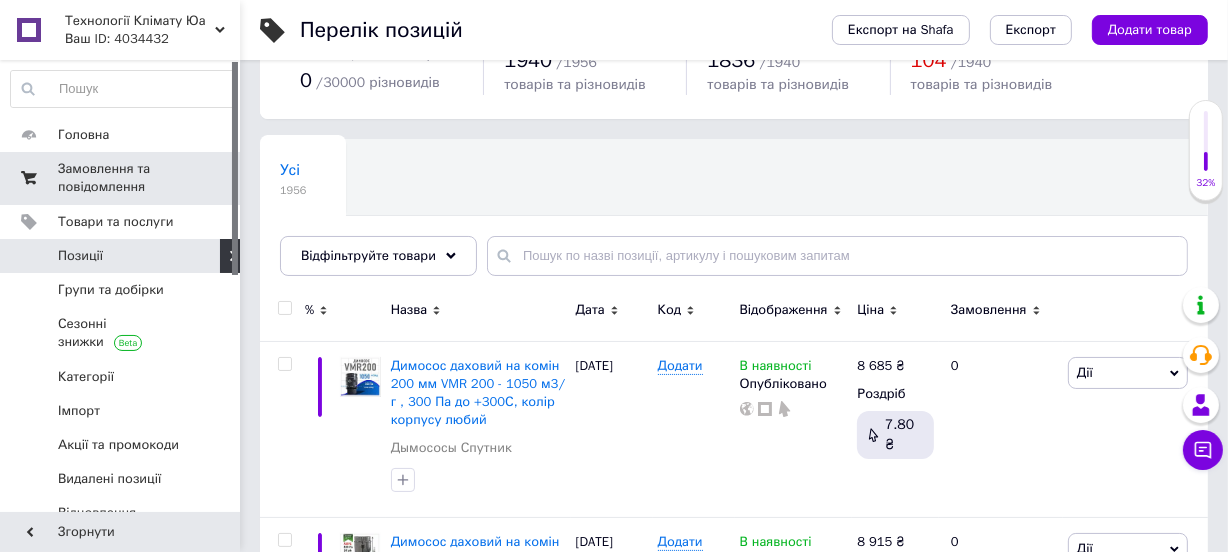 click on "Замовлення та повідомлення" at bounding box center [121, 178] 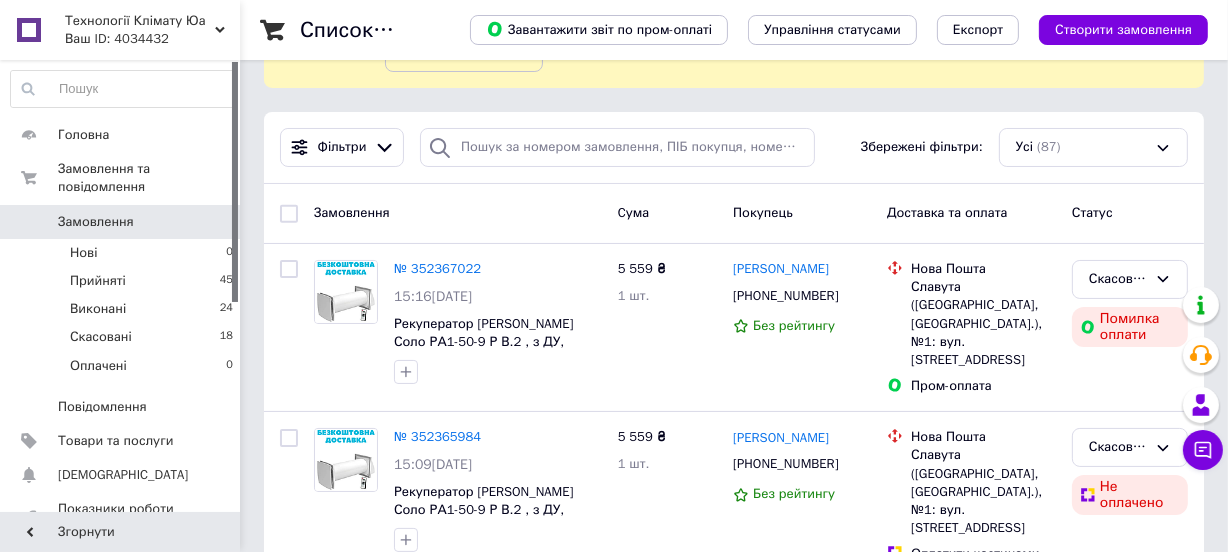 scroll, scrollTop: 90, scrollLeft: 0, axis: vertical 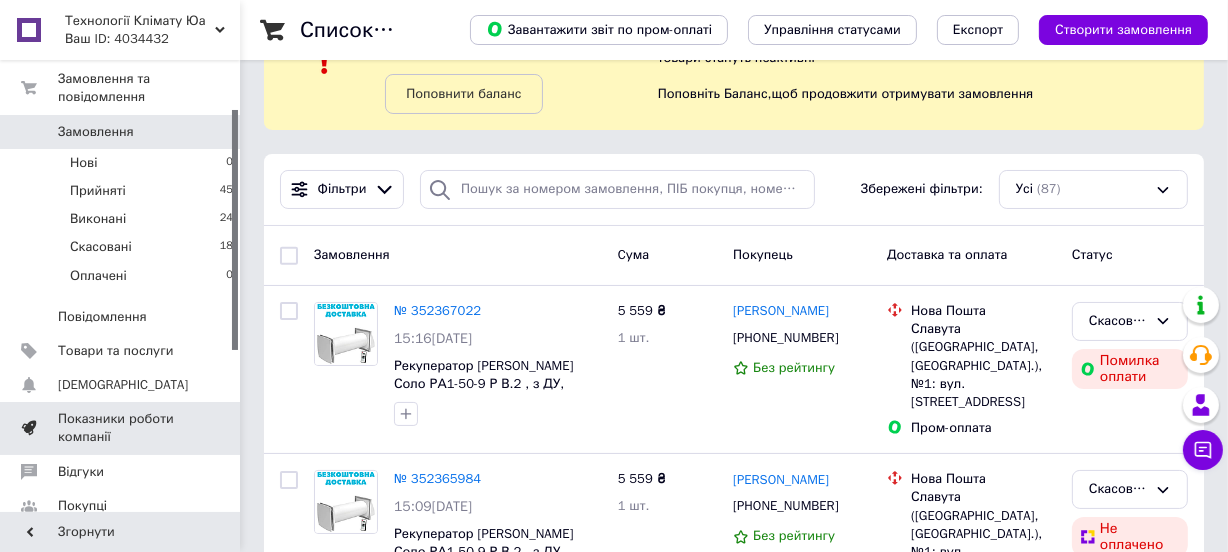 click on "Показники роботи компанії" at bounding box center (121, 428) 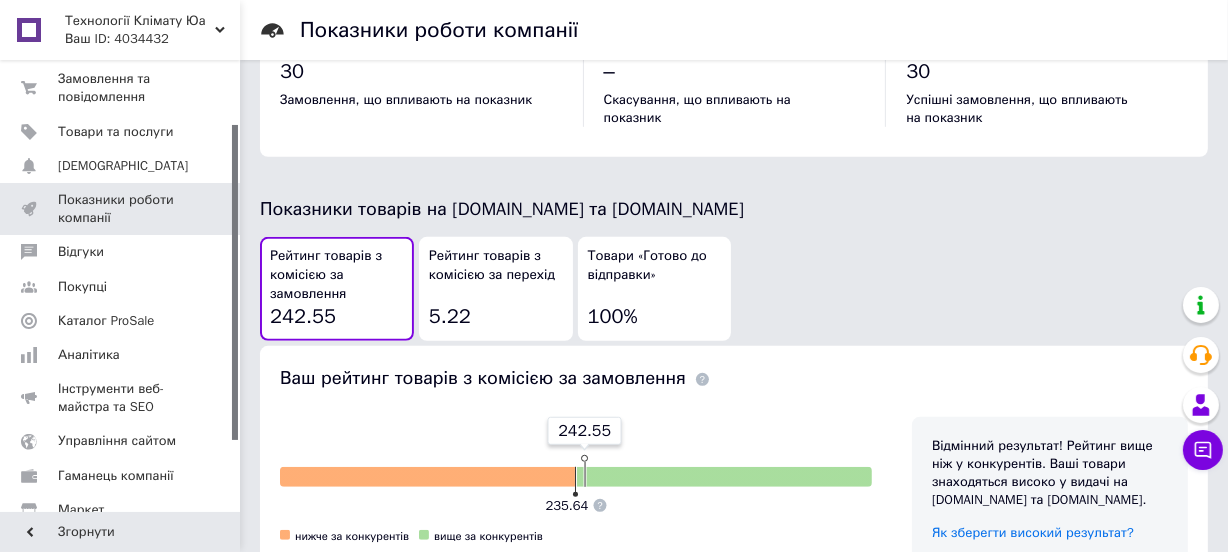 scroll, scrollTop: 1000, scrollLeft: 0, axis: vertical 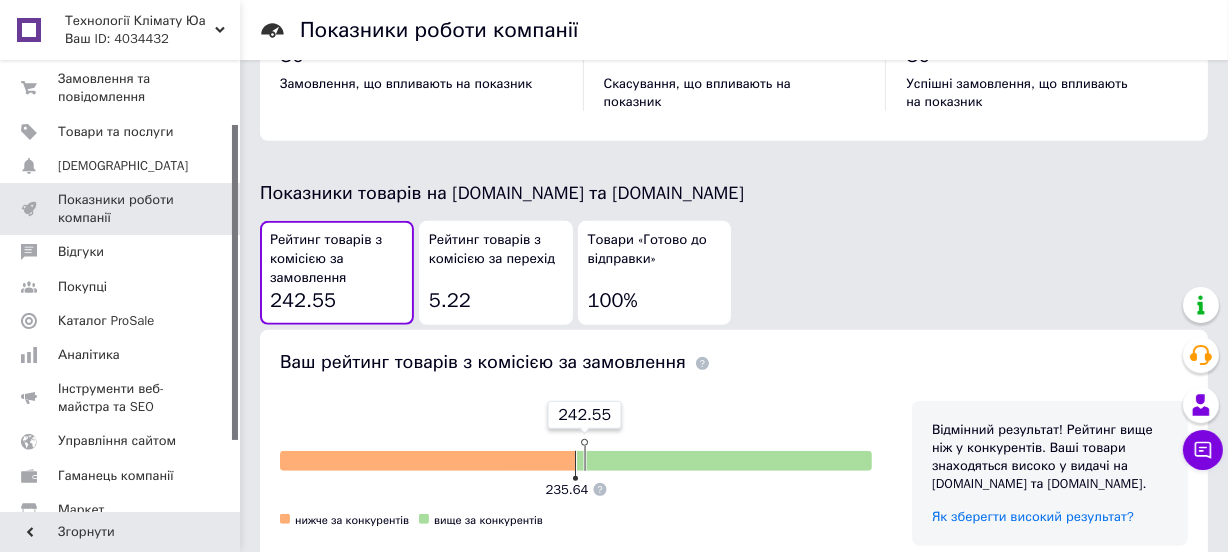 click on "Рейтинг товарів з комісією за перехід 5.22" at bounding box center [496, 273] 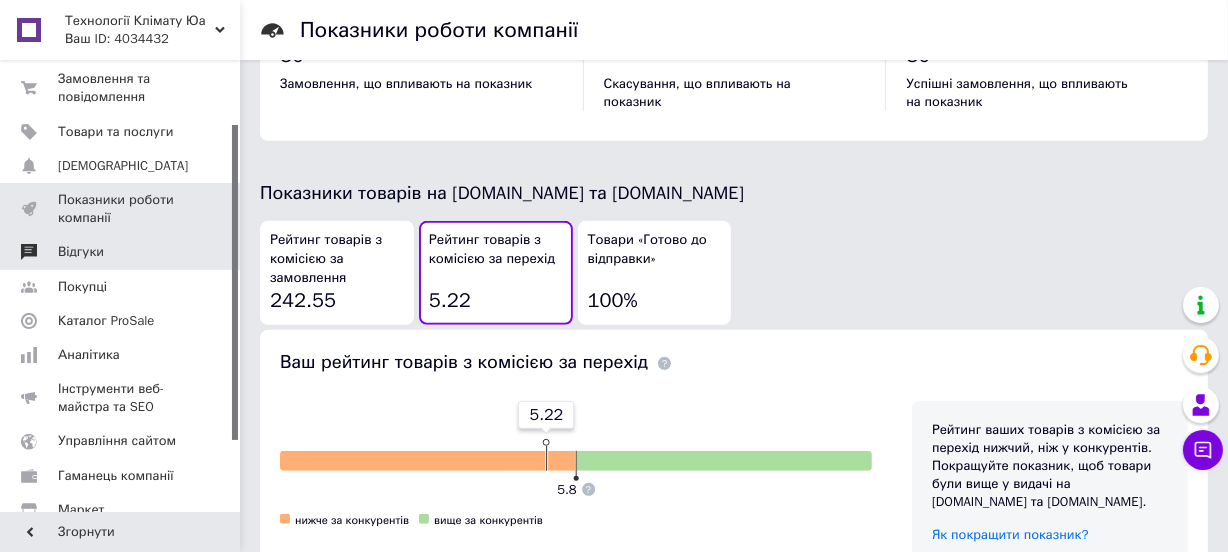 click on "Відгуки" at bounding box center (121, 252) 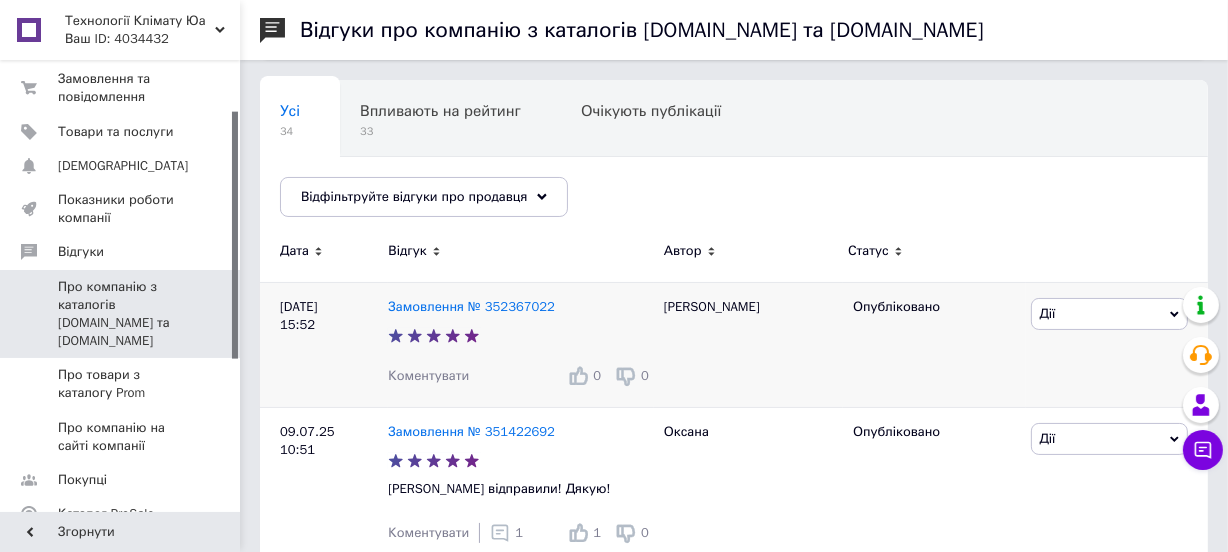 scroll, scrollTop: 181, scrollLeft: 0, axis: vertical 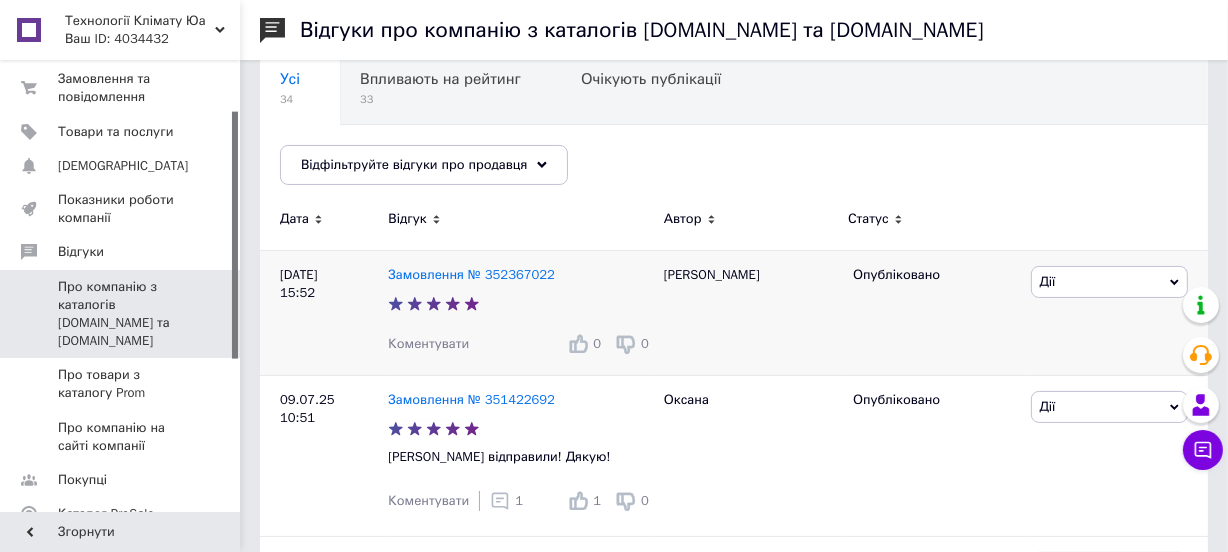 click 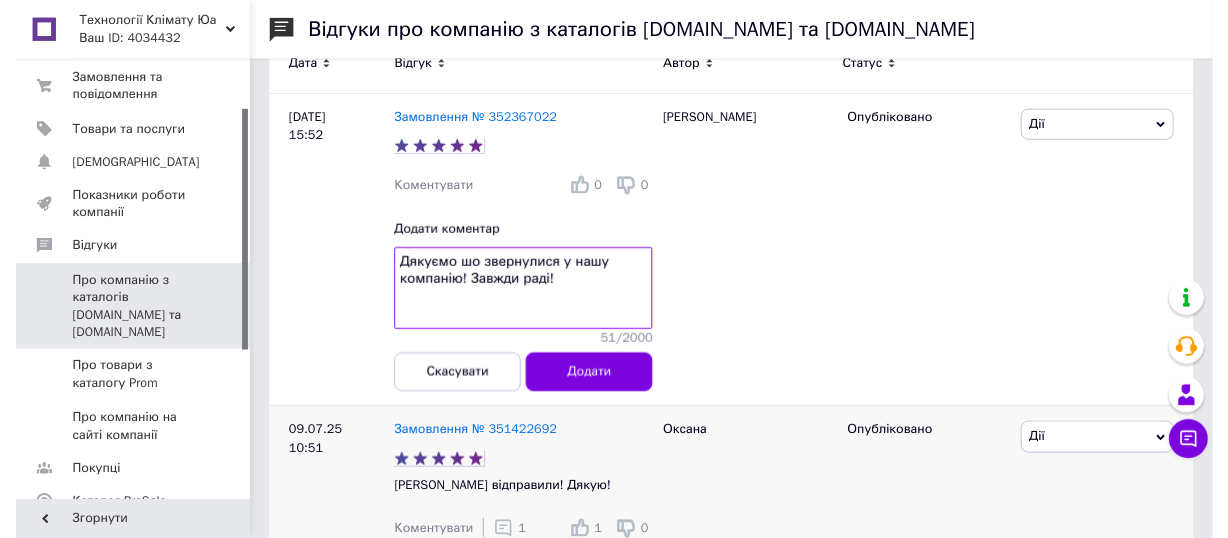 scroll, scrollTop: 363, scrollLeft: 0, axis: vertical 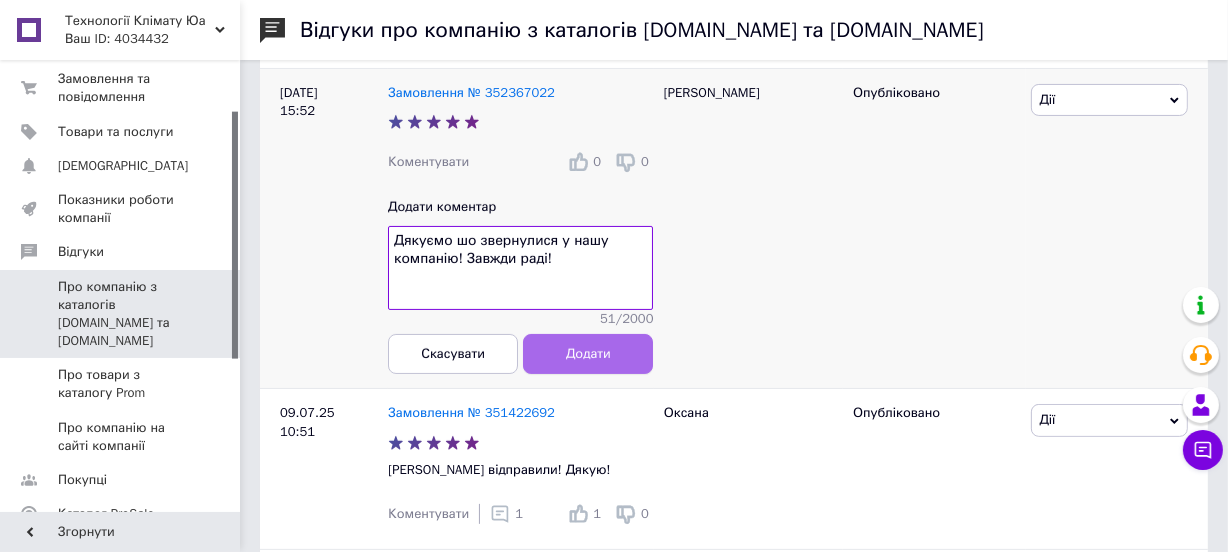 type on "Дякуємо шо звернулися у нашу компанію! Завжди раді!" 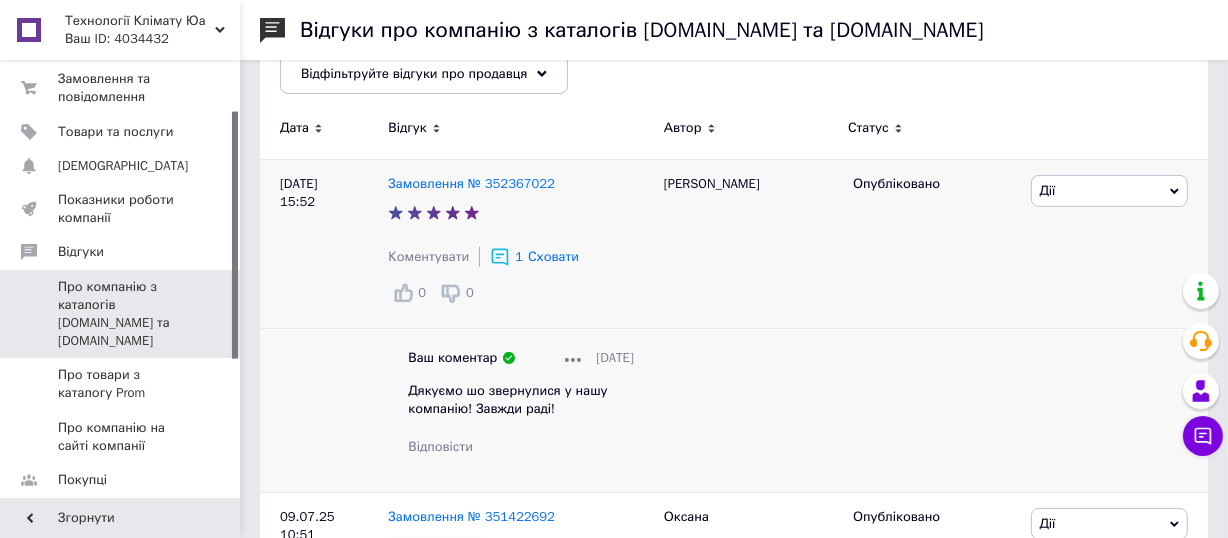 scroll, scrollTop: 181, scrollLeft: 0, axis: vertical 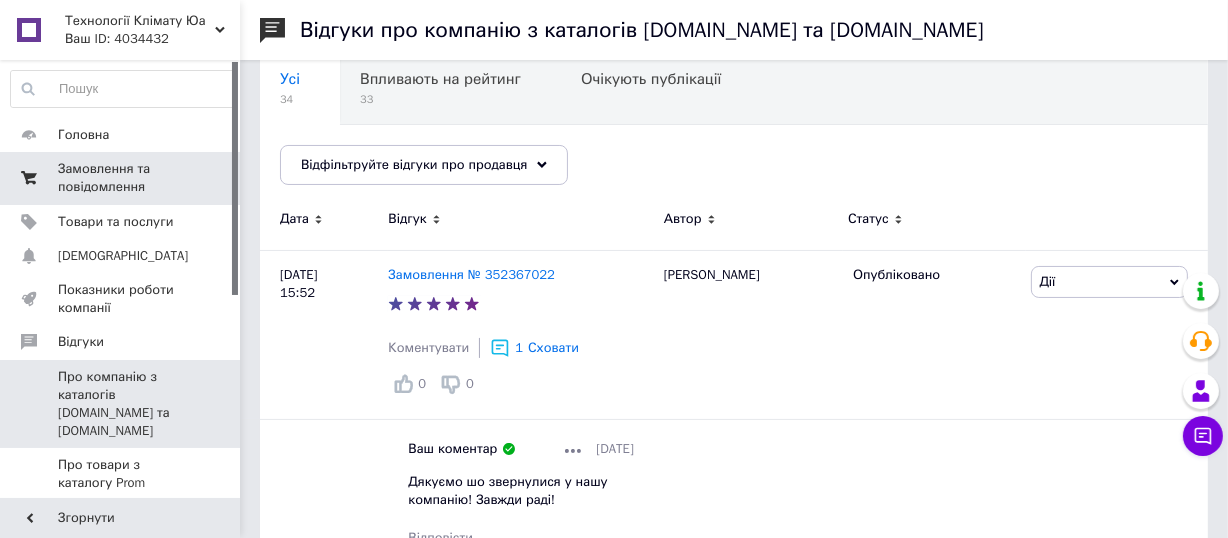 click on "Замовлення та повідомлення" at bounding box center (121, 178) 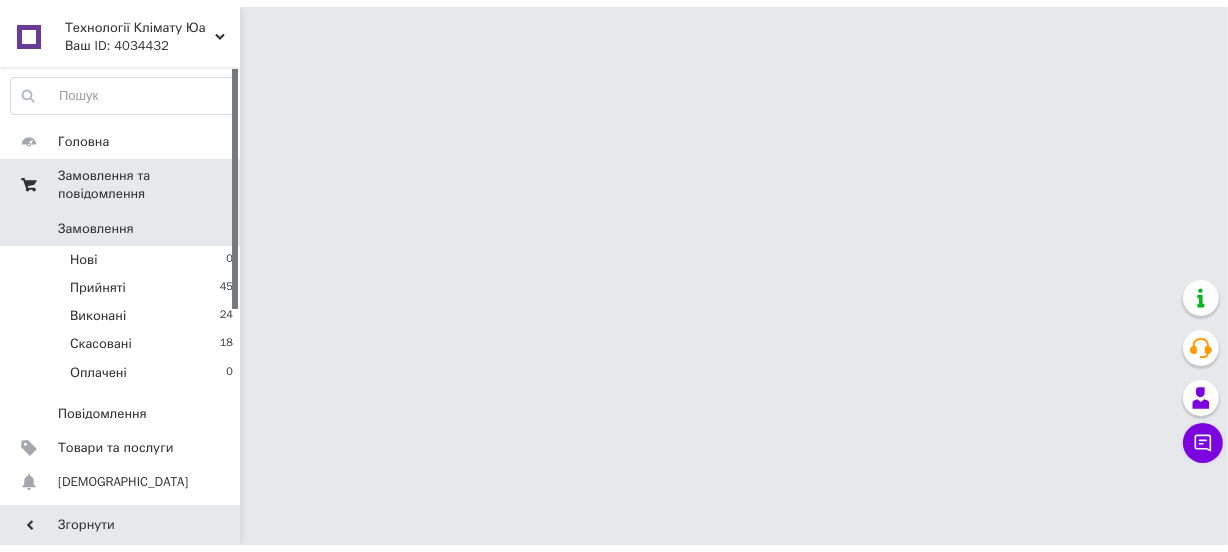 scroll, scrollTop: 0, scrollLeft: 0, axis: both 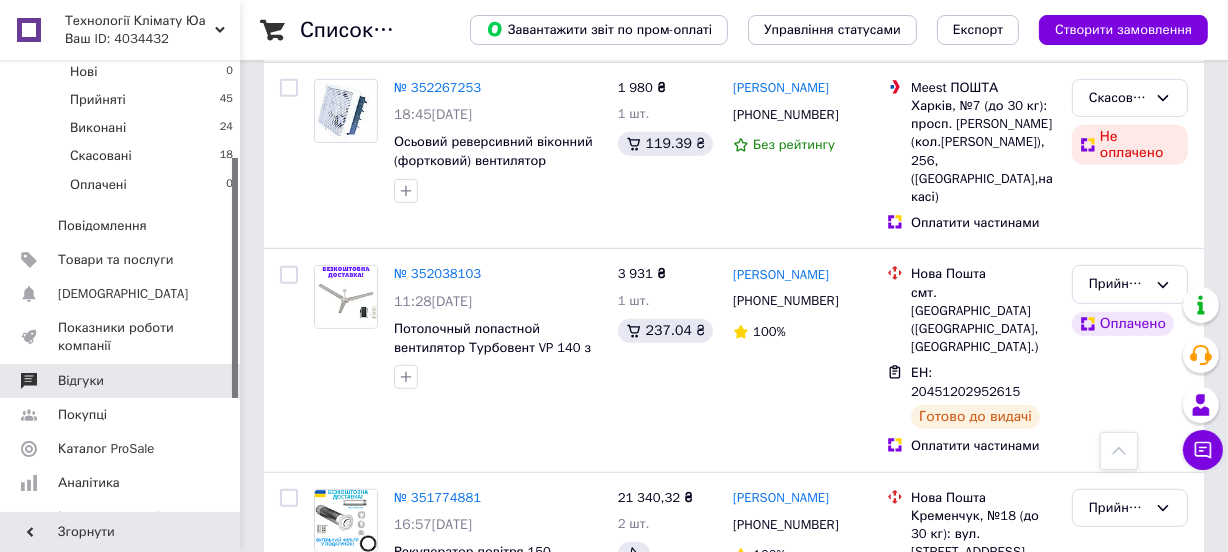 click on "Відгуки" at bounding box center (121, 381) 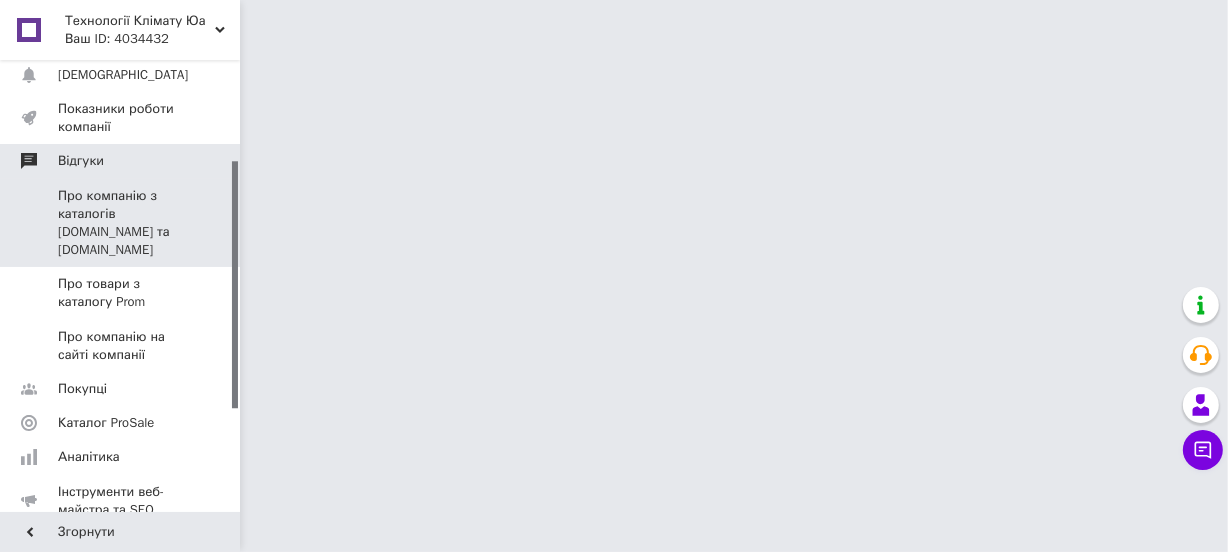 scroll, scrollTop: 0, scrollLeft: 0, axis: both 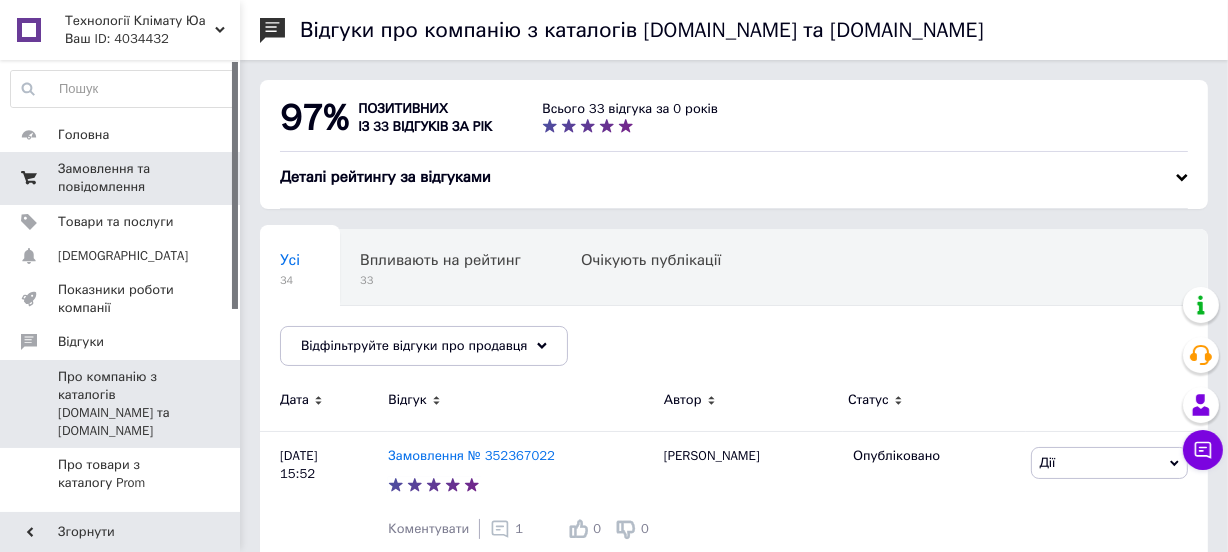 click on "Замовлення та повідомлення" at bounding box center [121, 178] 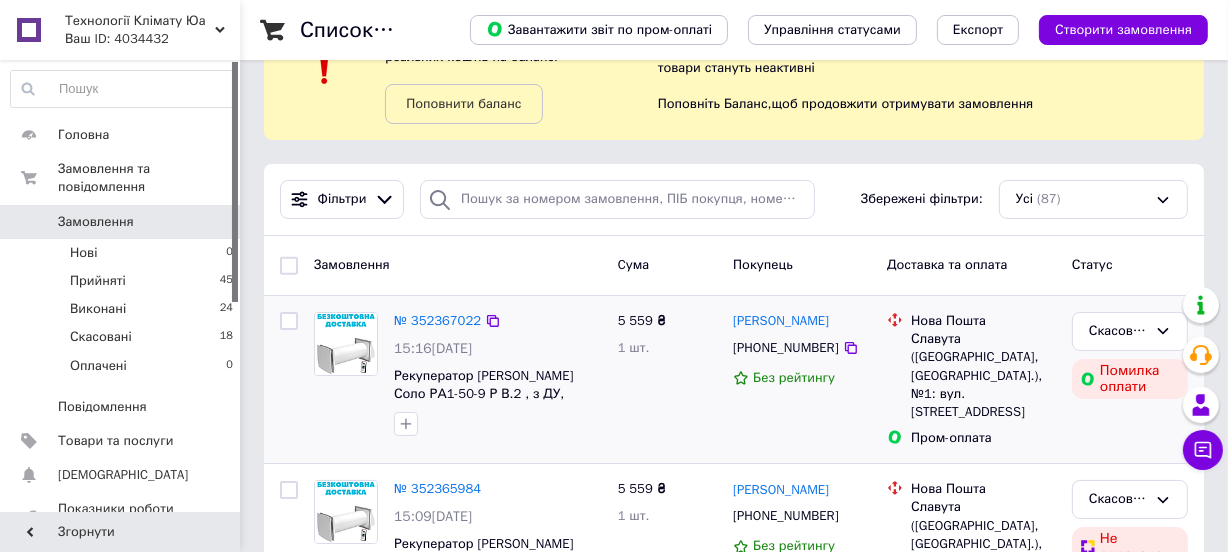 scroll, scrollTop: 0, scrollLeft: 0, axis: both 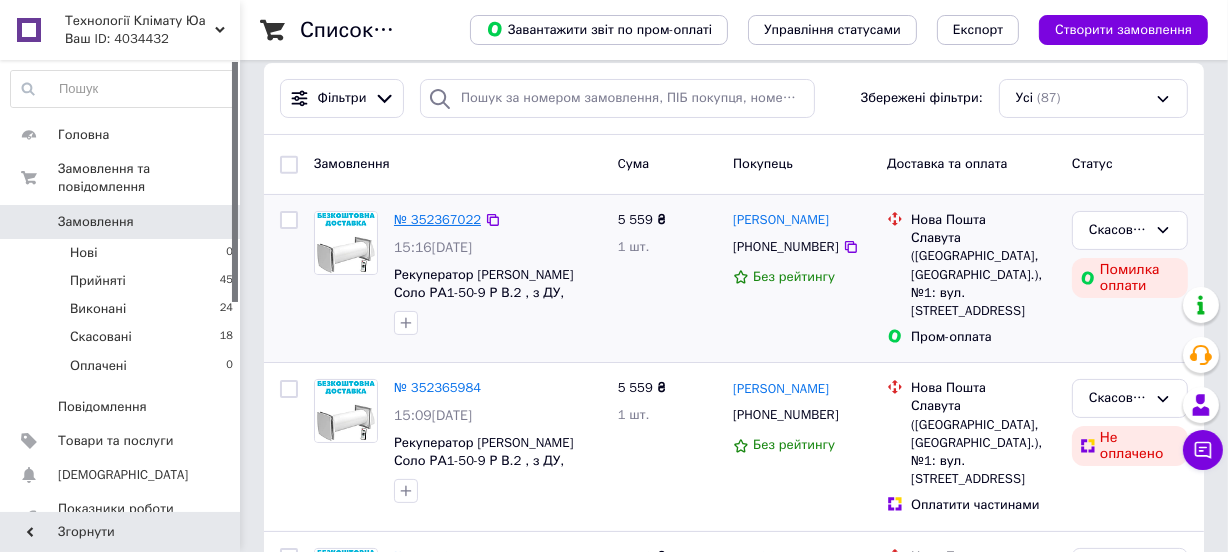 click on "№ 352367022" at bounding box center [437, 219] 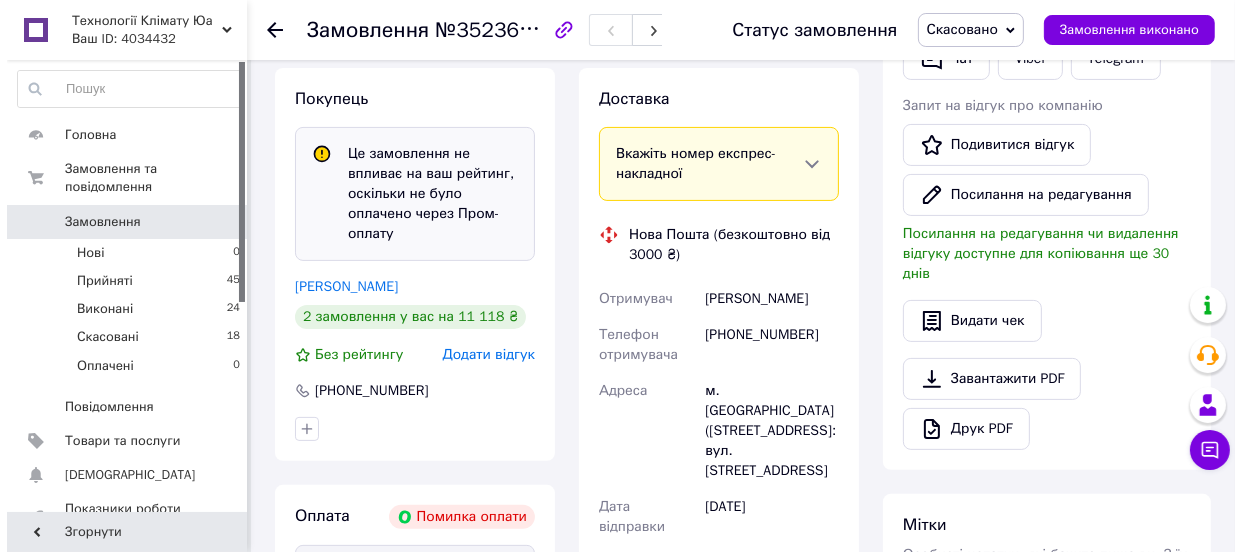 scroll, scrollTop: 362, scrollLeft: 0, axis: vertical 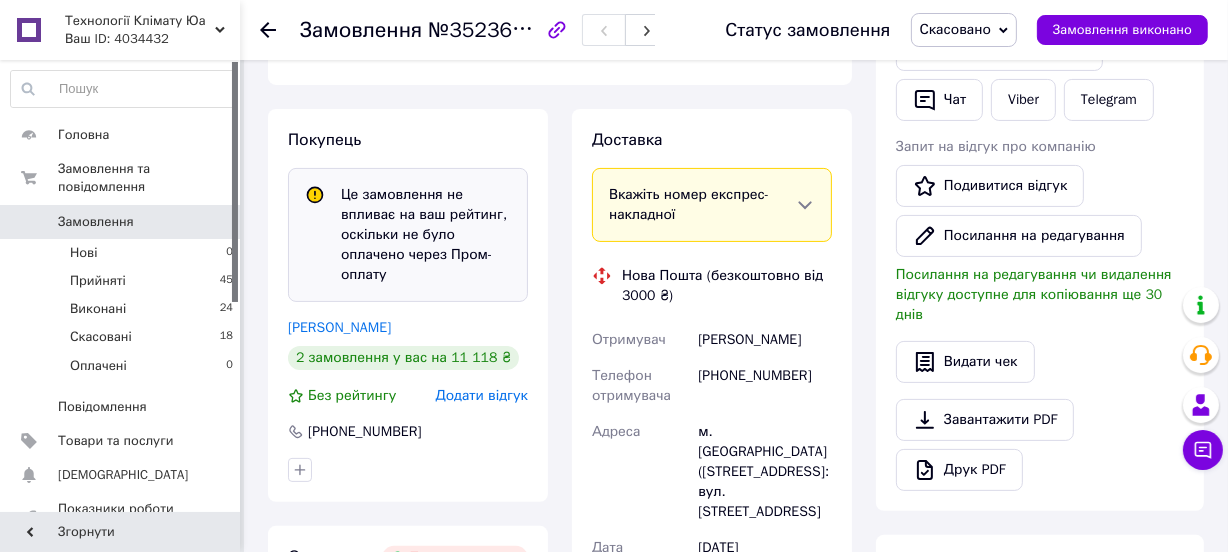 click on "Додати відгук" at bounding box center [482, 395] 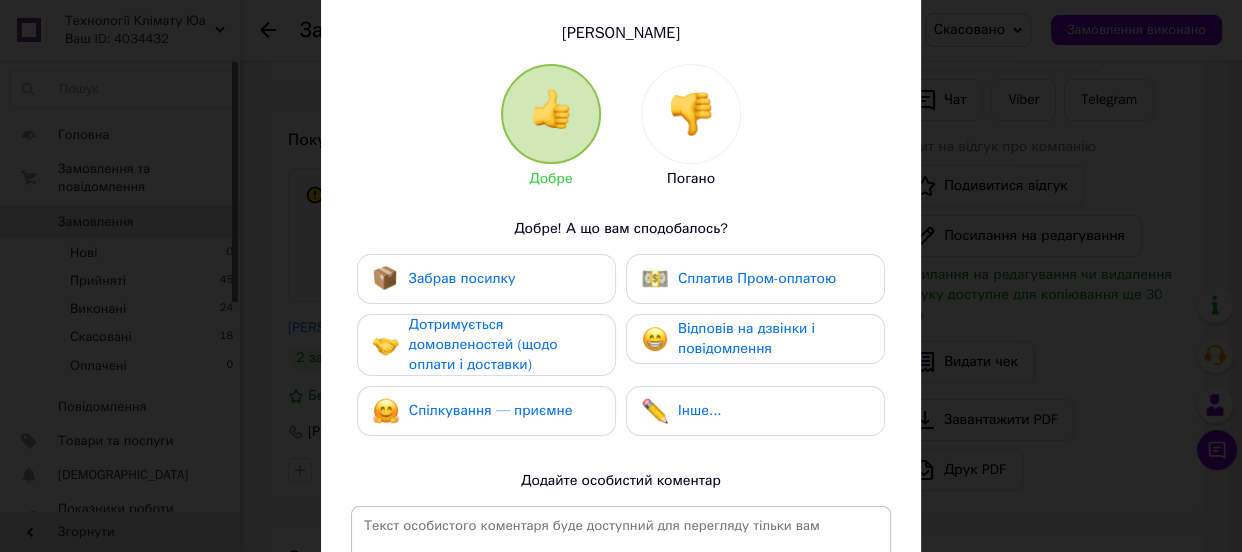 scroll, scrollTop: 181, scrollLeft: 0, axis: vertical 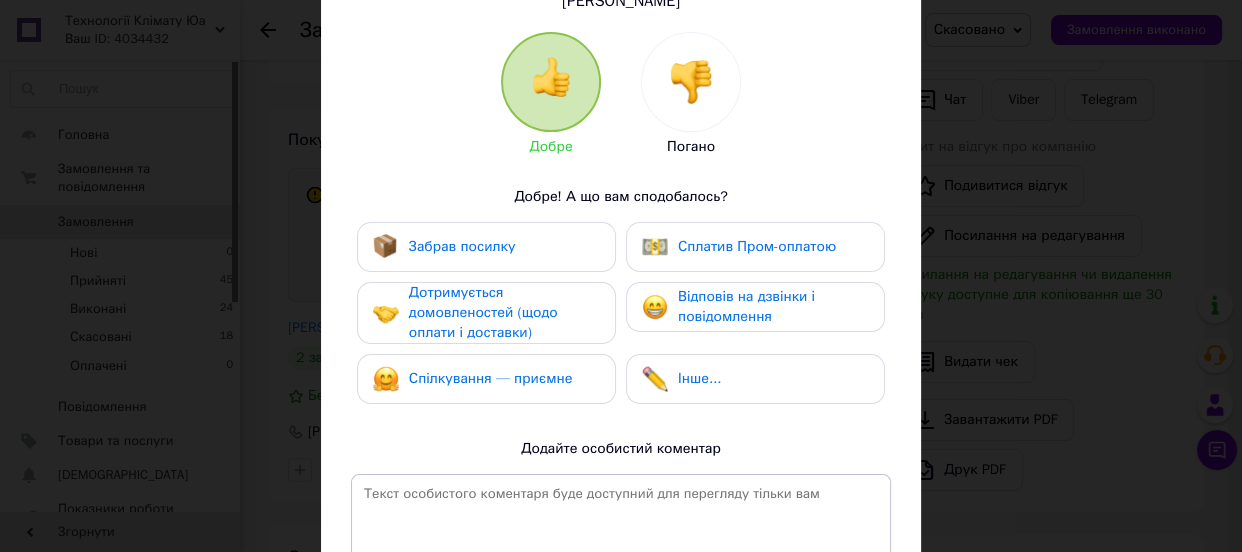 click on "Спілкування — приємне" at bounding box center [491, 378] 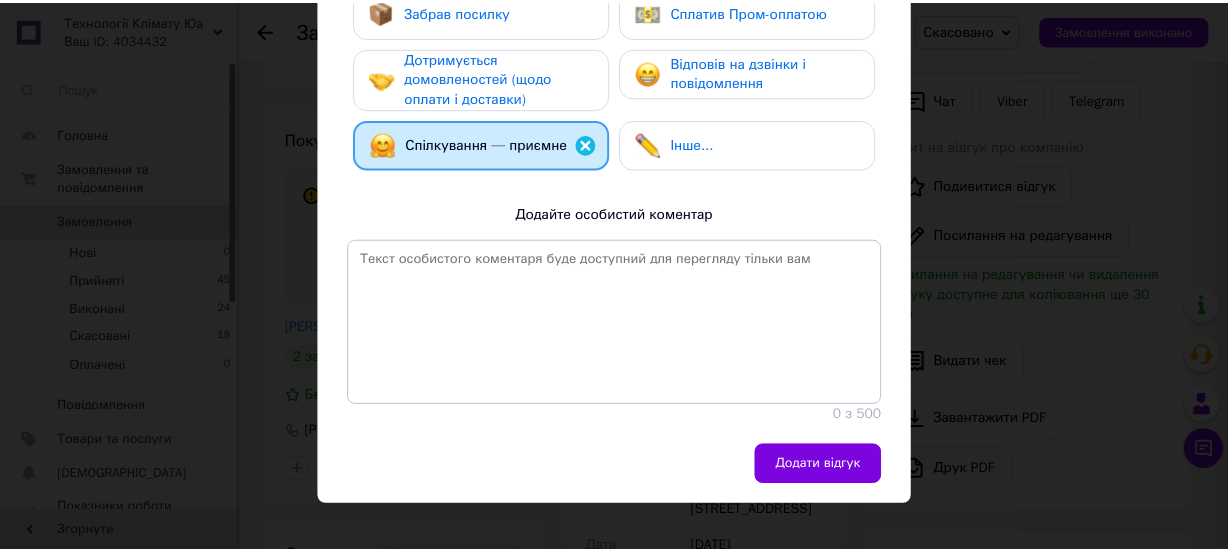 scroll, scrollTop: 440, scrollLeft: 0, axis: vertical 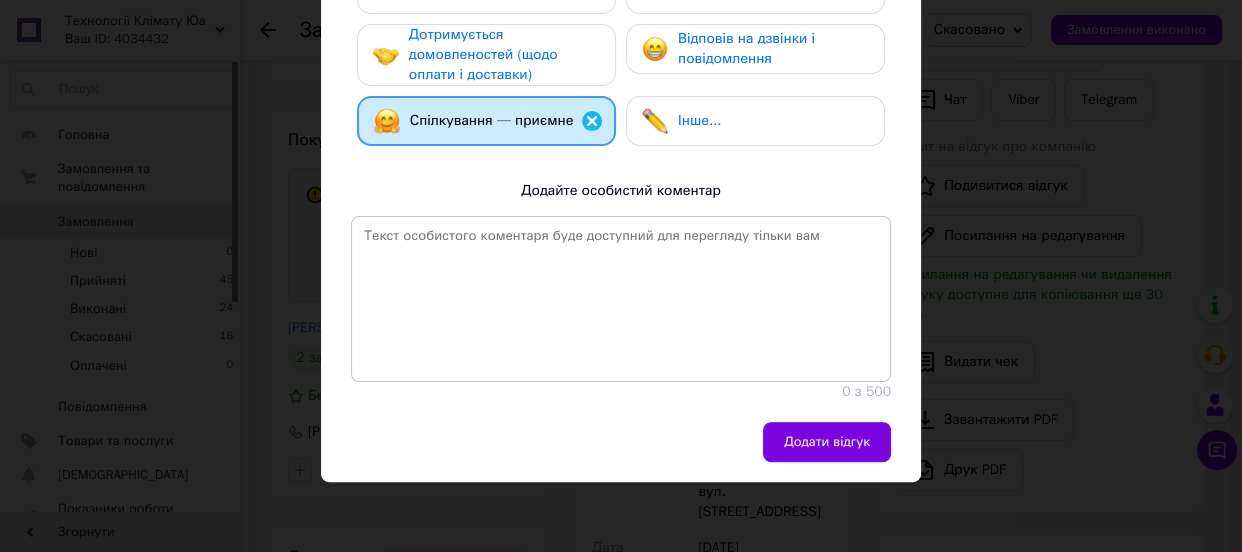 click on "Додати відгук" at bounding box center (827, 442) 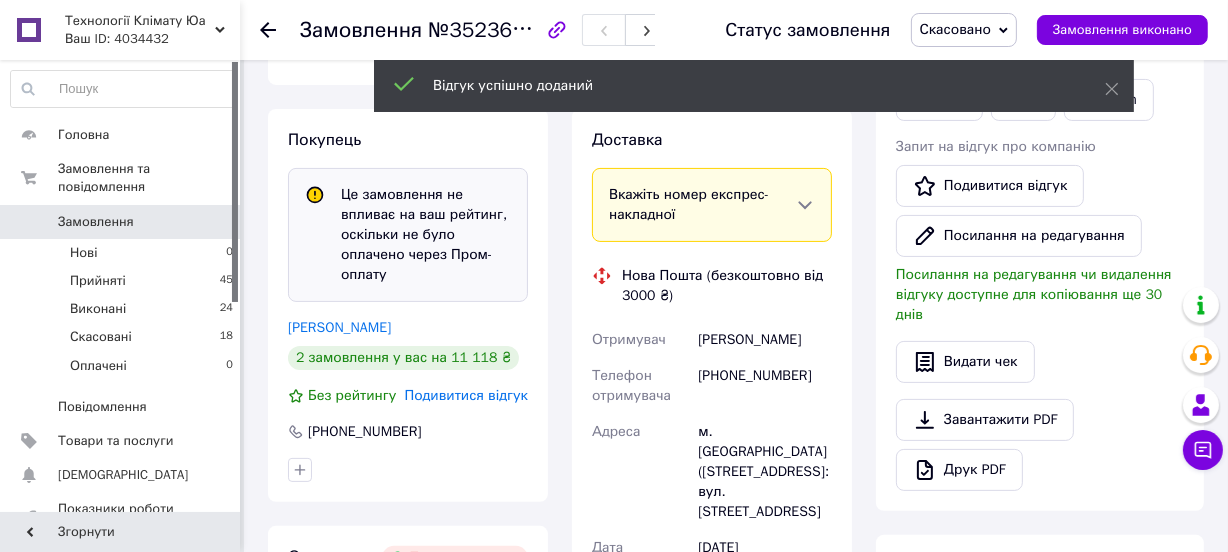 click 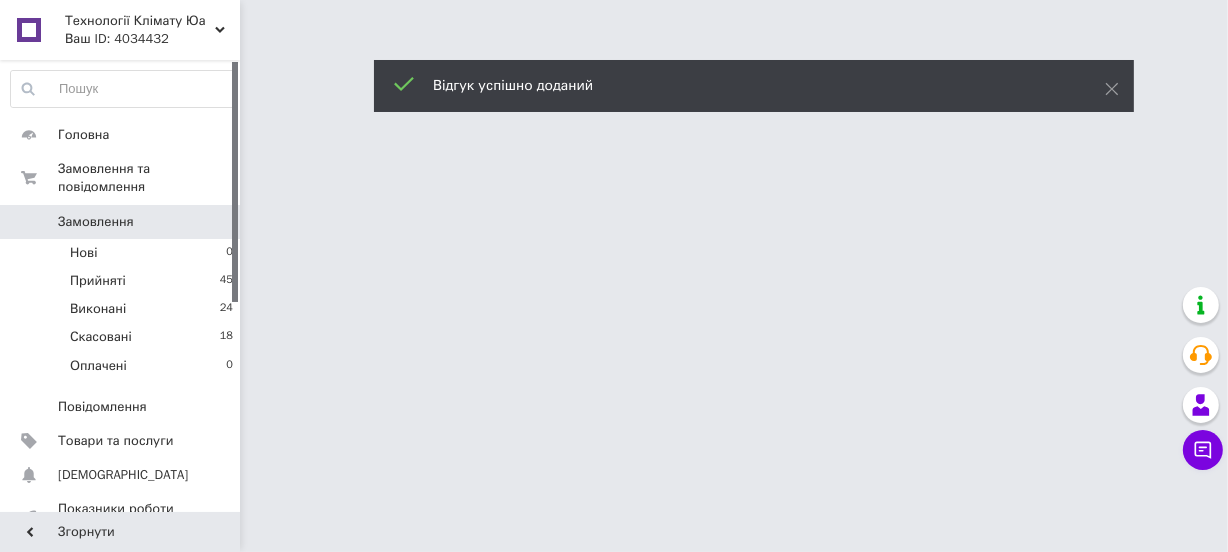 scroll, scrollTop: 0, scrollLeft: 0, axis: both 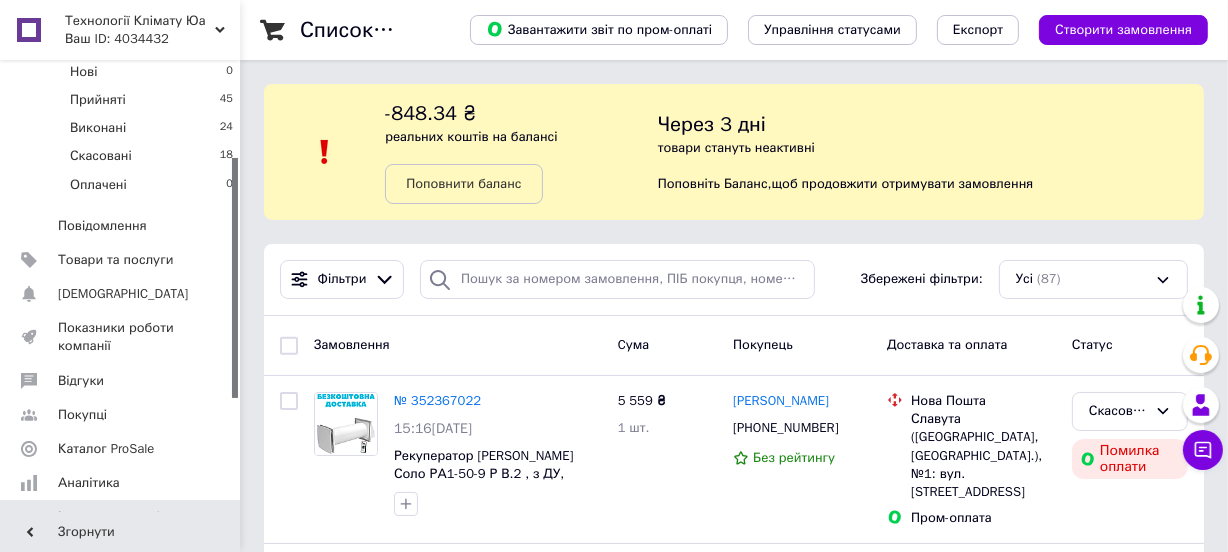 click on "Показники роботи компанії" at bounding box center [121, 337] 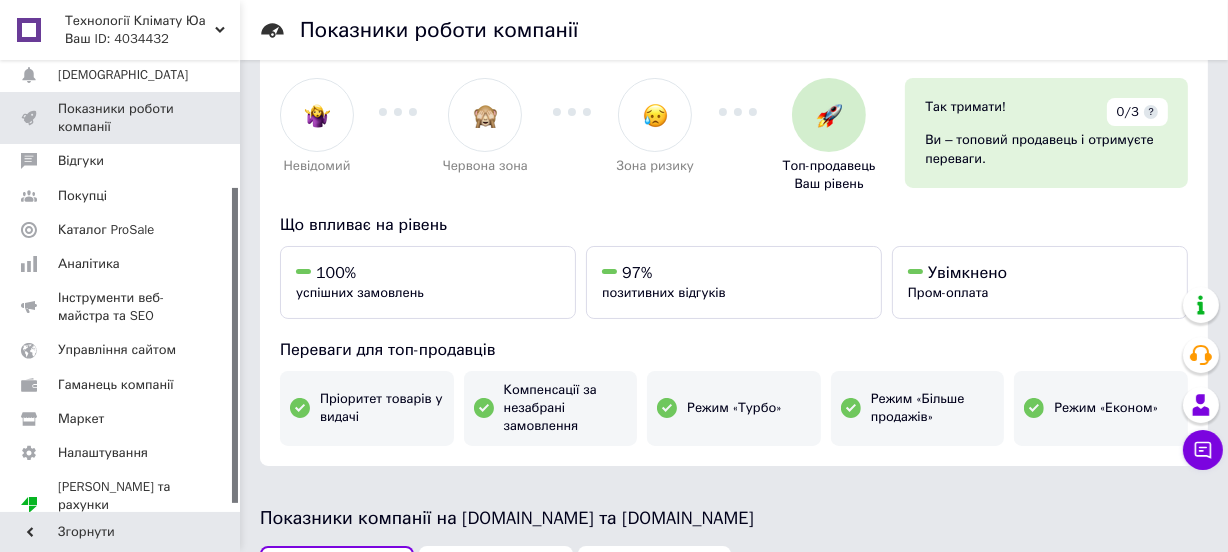 scroll, scrollTop: 181, scrollLeft: 0, axis: vertical 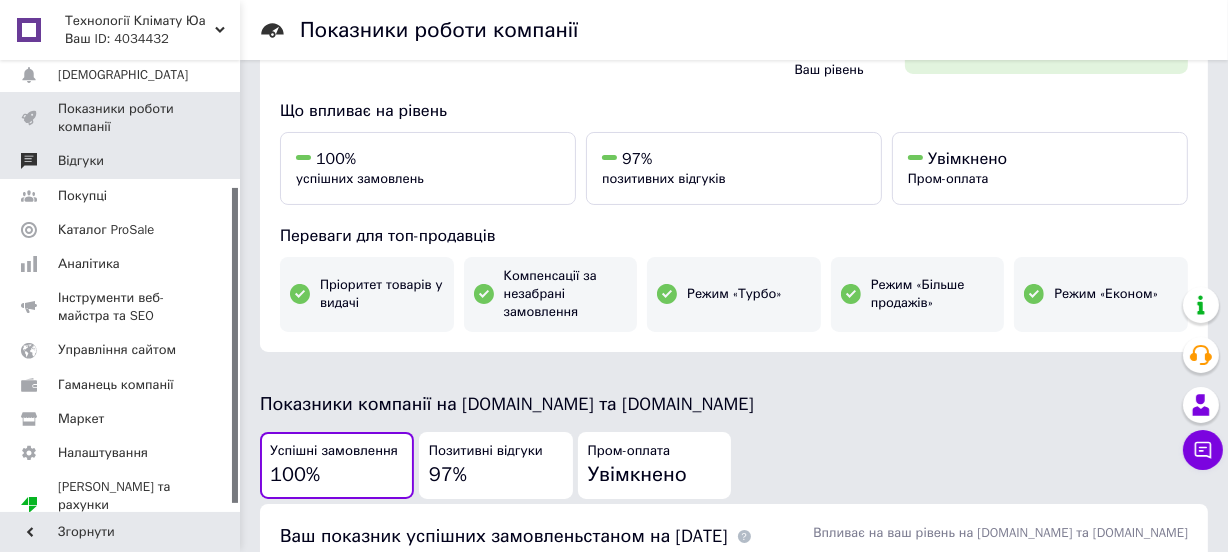 click on "Відгуки" at bounding box center (121, 161) 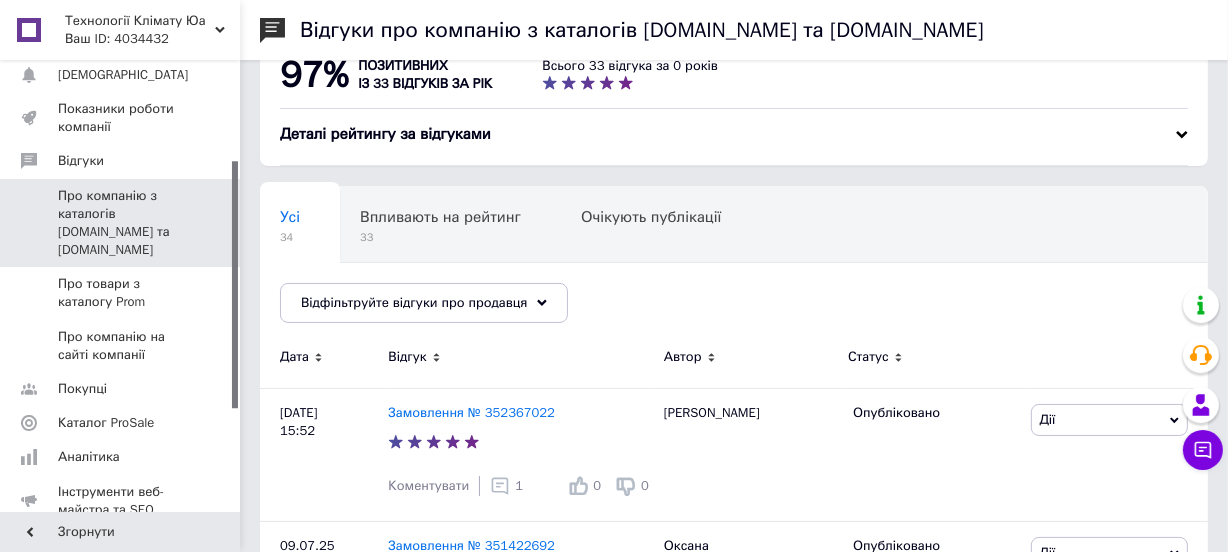 scroll, scrollTop: 0, scrollLeft: 0, axis: both 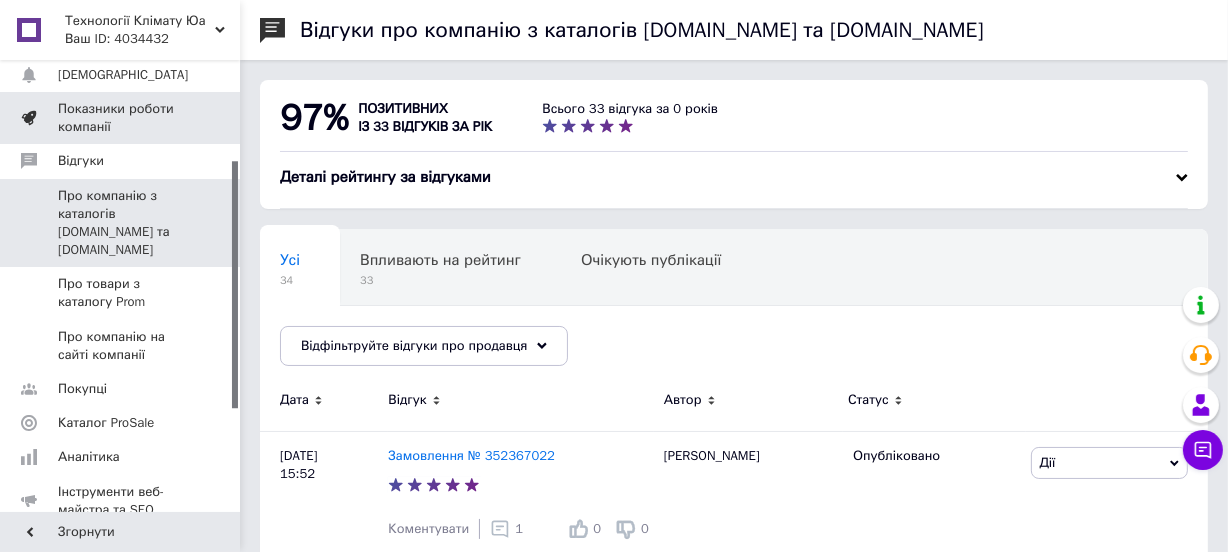 click on "Показники роботи компанії" at bounding box center [121, 118] 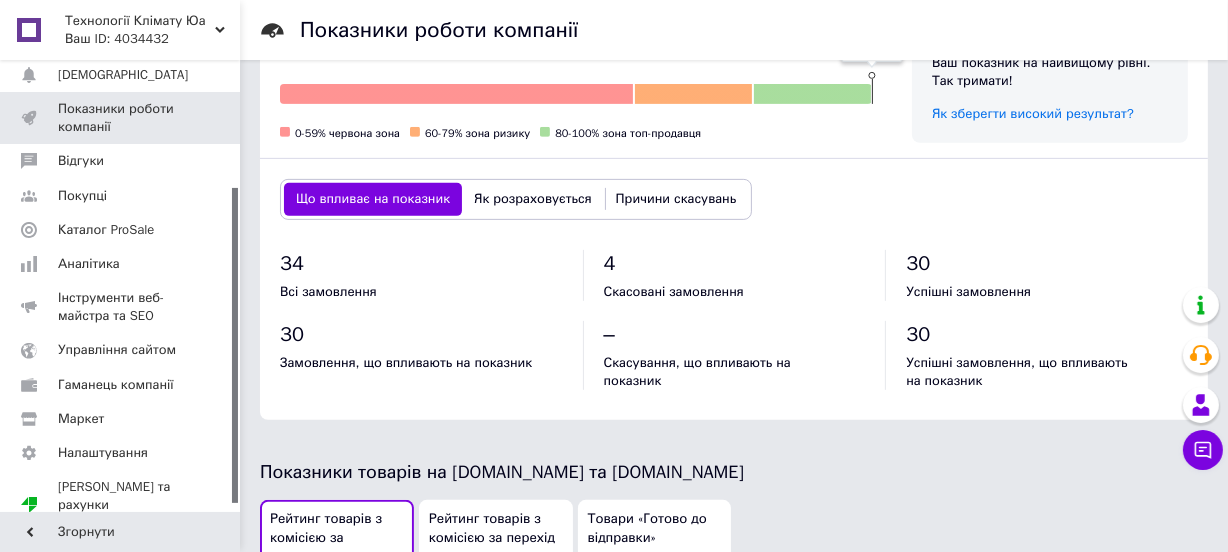 scroll, scrollTop: 727, scrollLeft: 0, axis: vertical 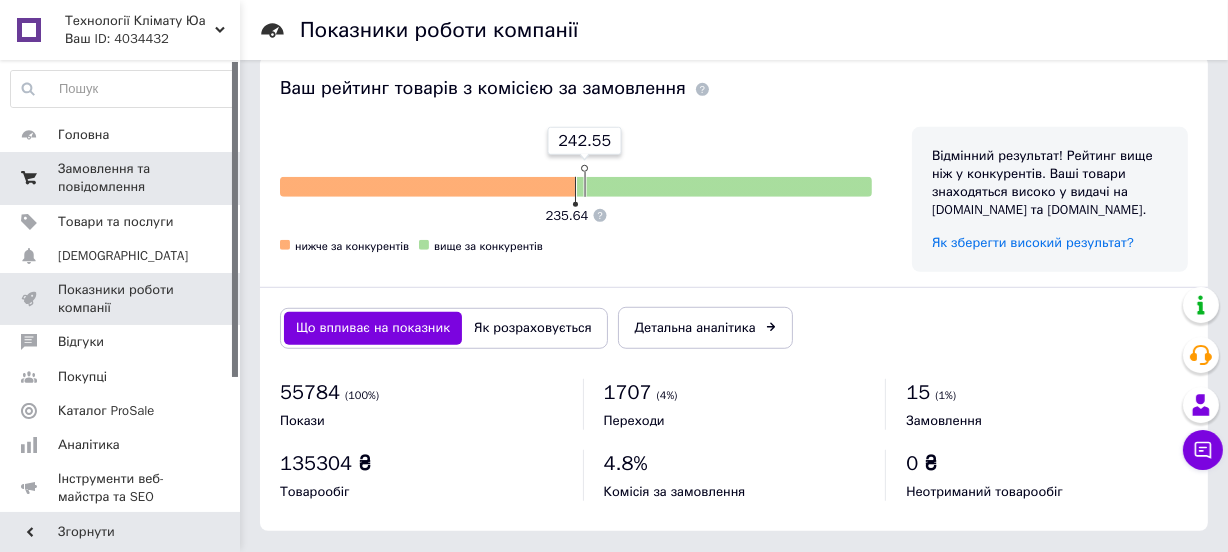 click on "Замовлення та повідомлення" at bounding box center [121, 178] 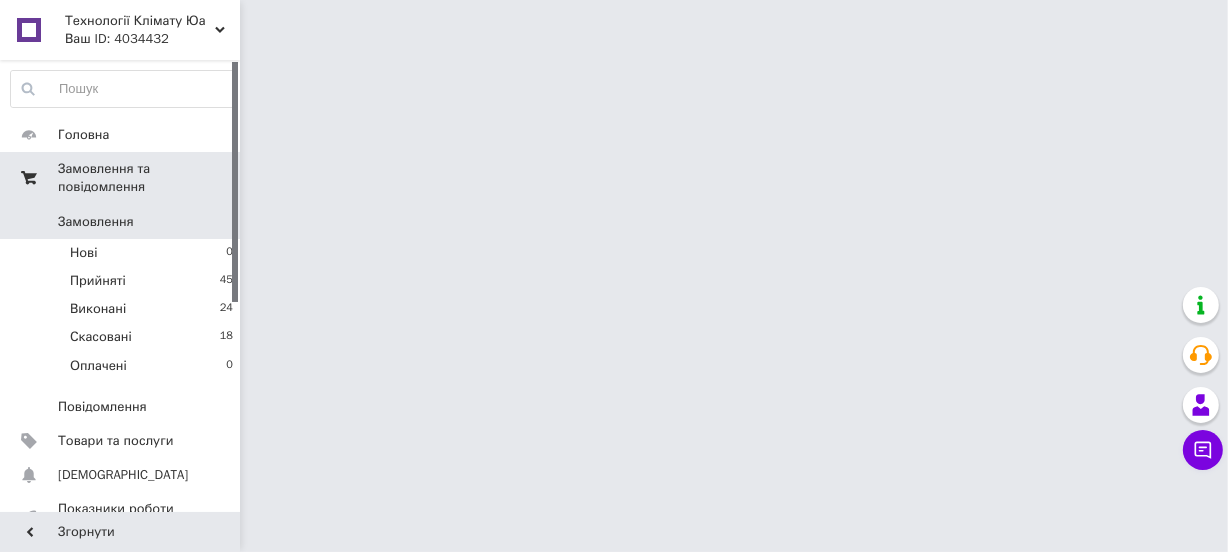 scroll, scrollTop: 0, scrollLeft: 0, axis: both 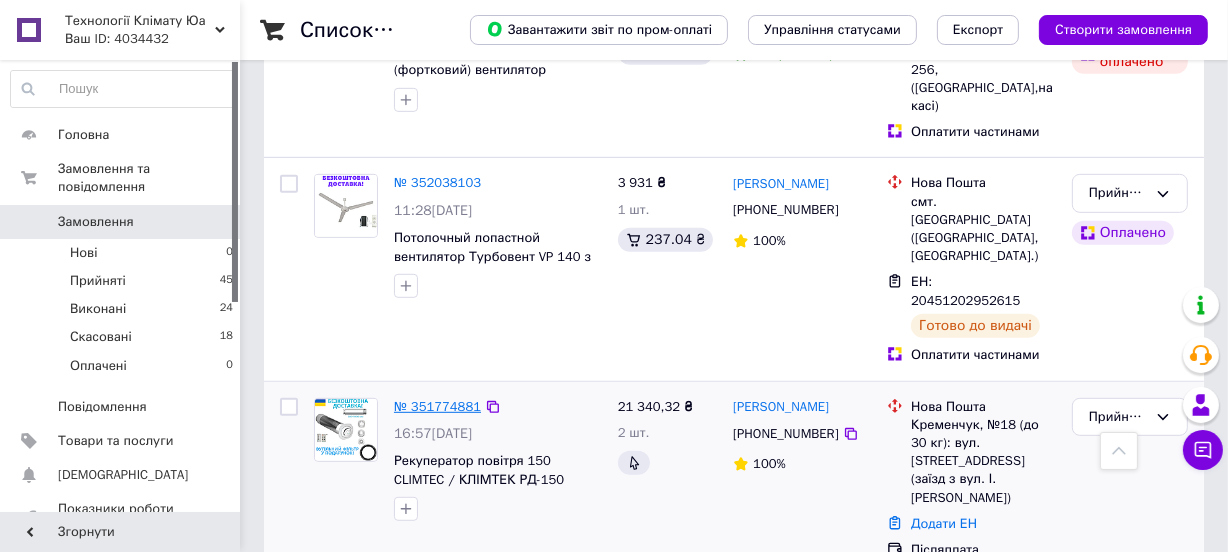 click on "№ 351774881" at bounding box center [437, 406] 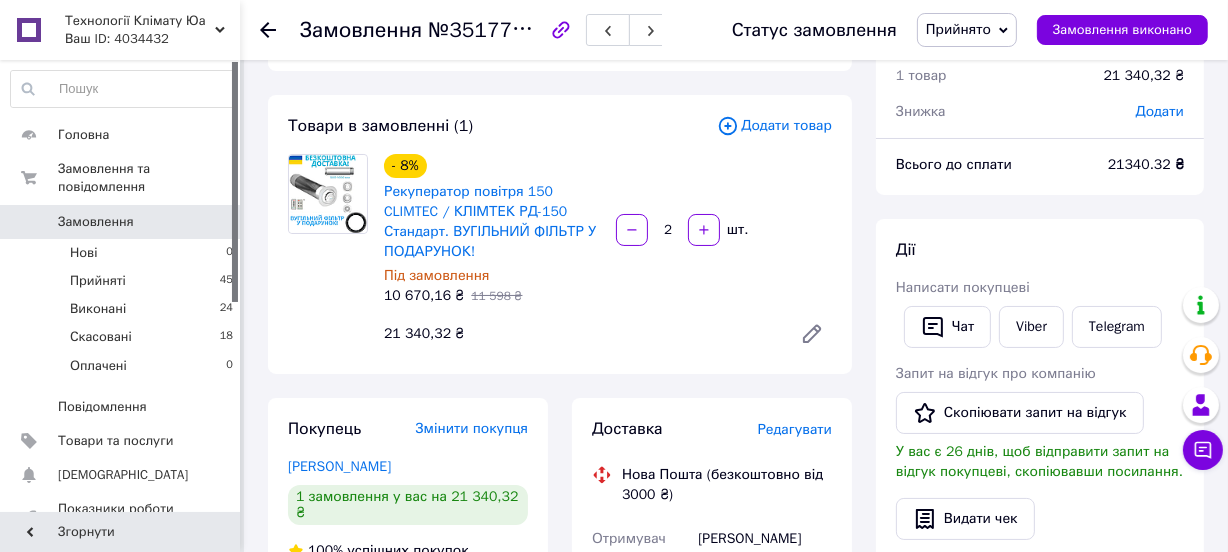 scroll, scrollTop: 0, scrollLeft: 0, axis: both 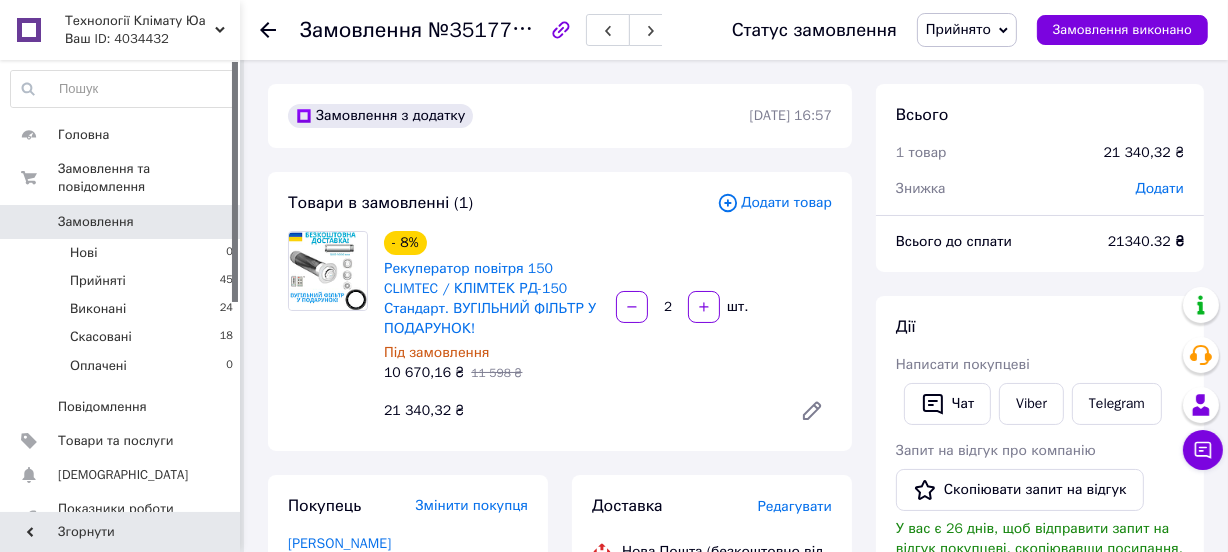 click 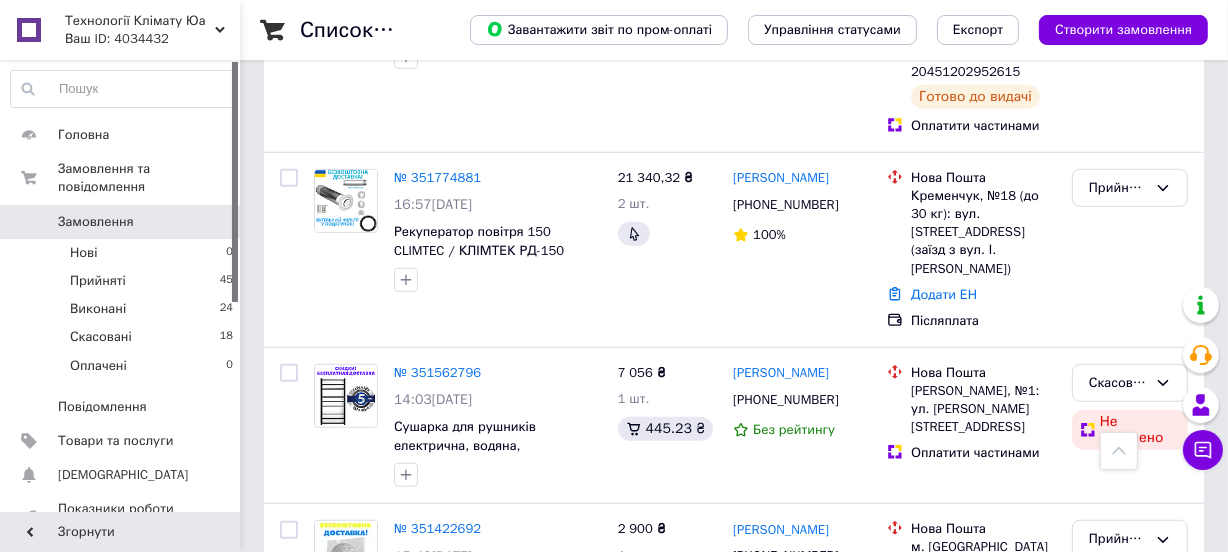 scroll, scrollTop: 1181, scrollLeft: 0, axis: vertical 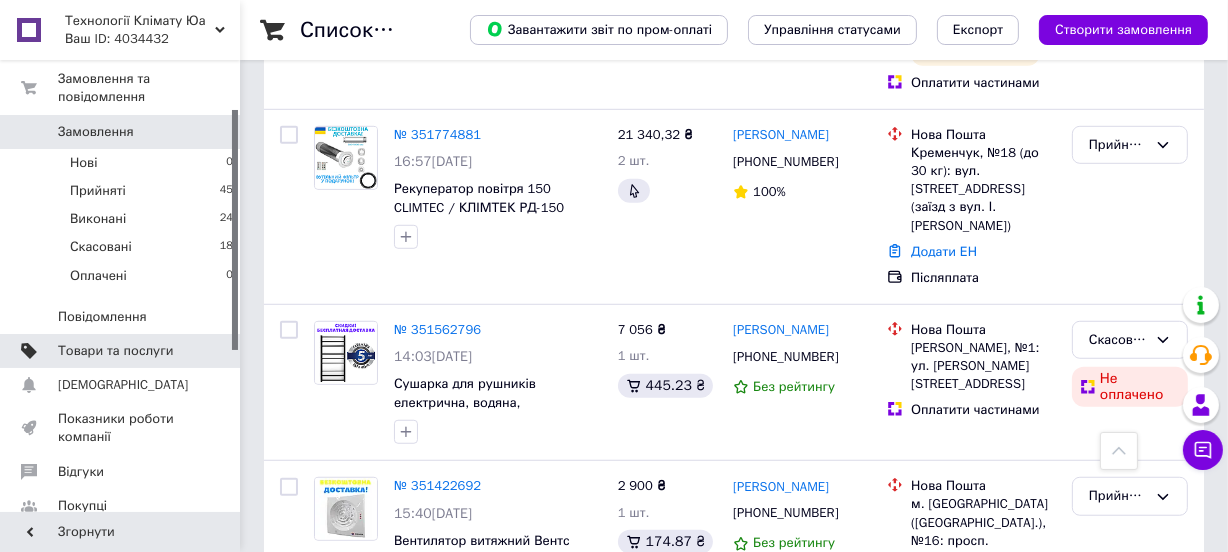 click on "Товари та послуги" at bounding box center [115, 351] 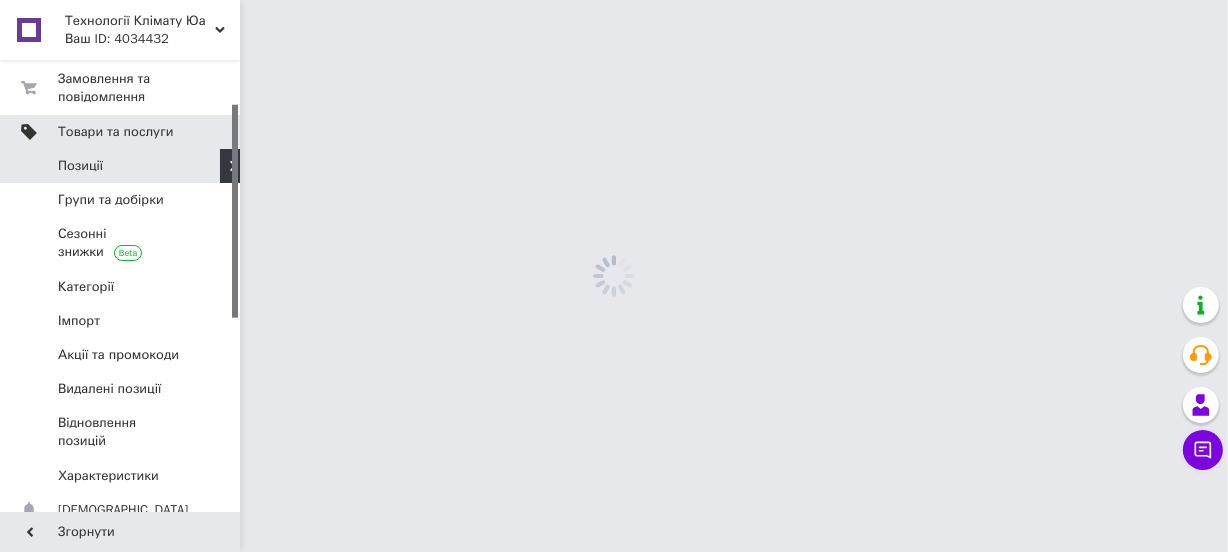 scroll, scrollTop: 0, scrollLeft: 0, axis: both 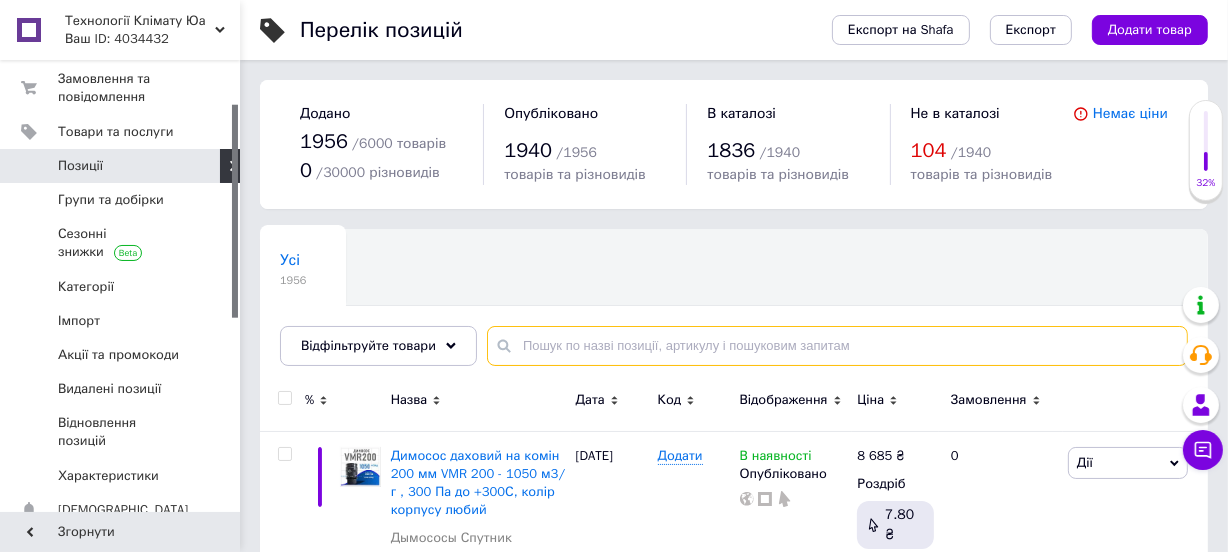 click at bounding box center (837, 346) 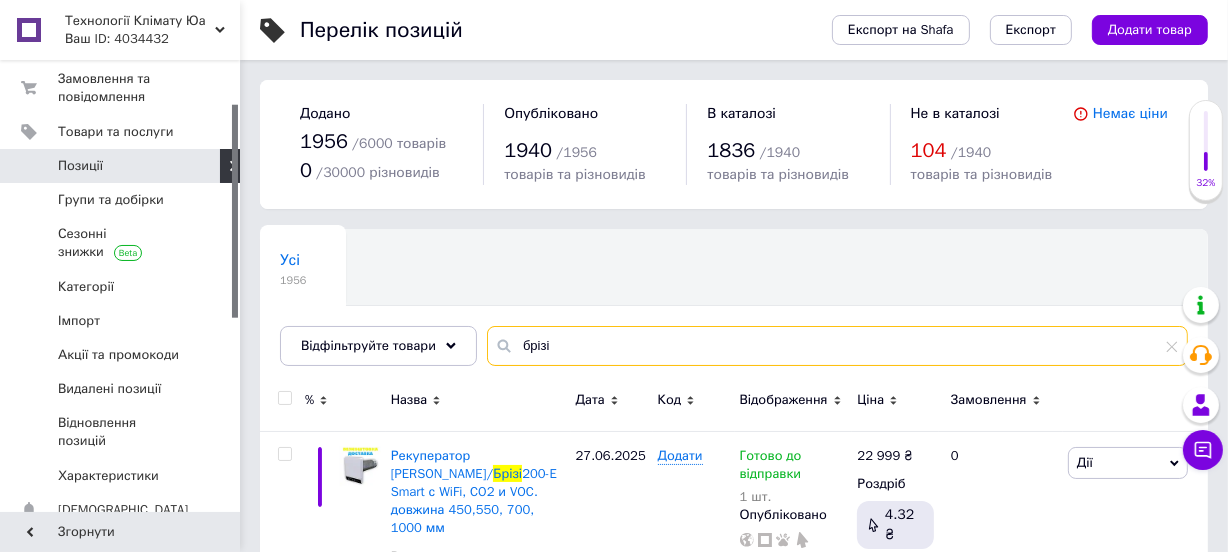 type on "брізі" 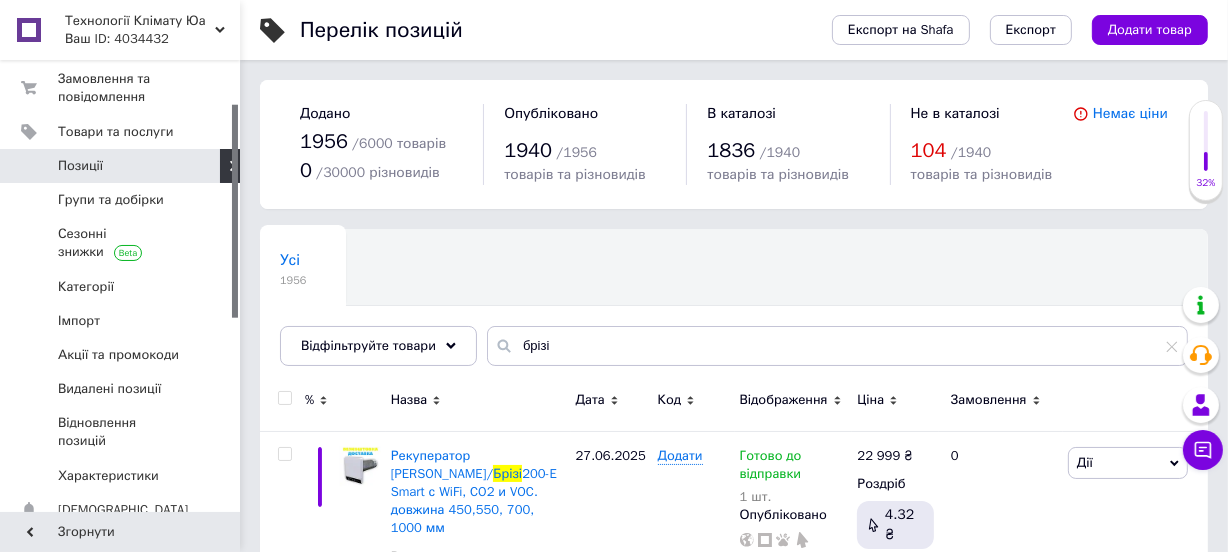 click 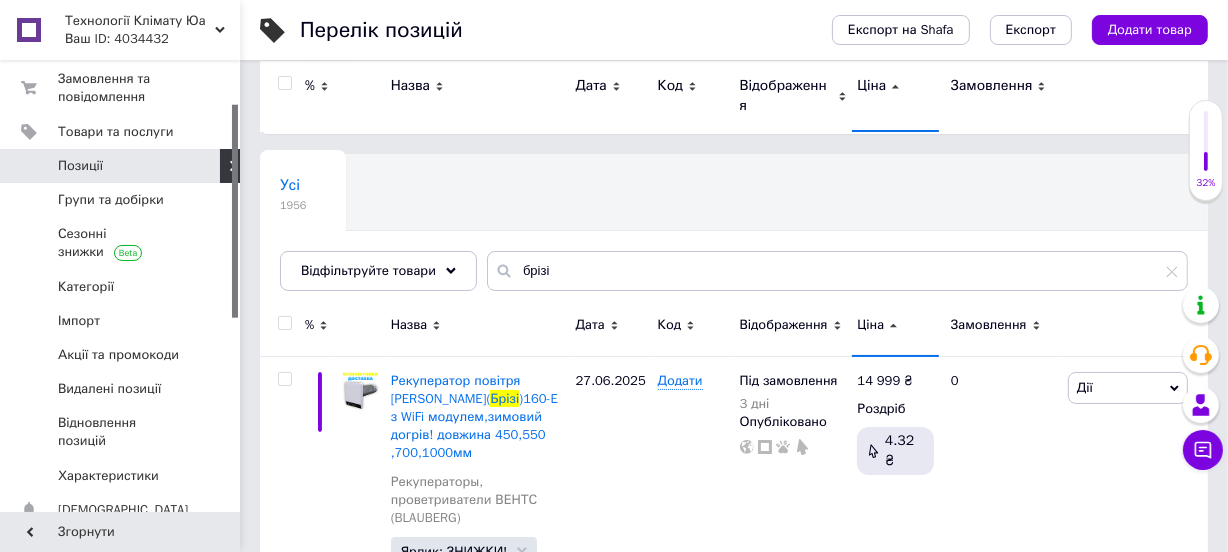 scroll, scrollTop: 0, scrollLeft: 0, axis: both 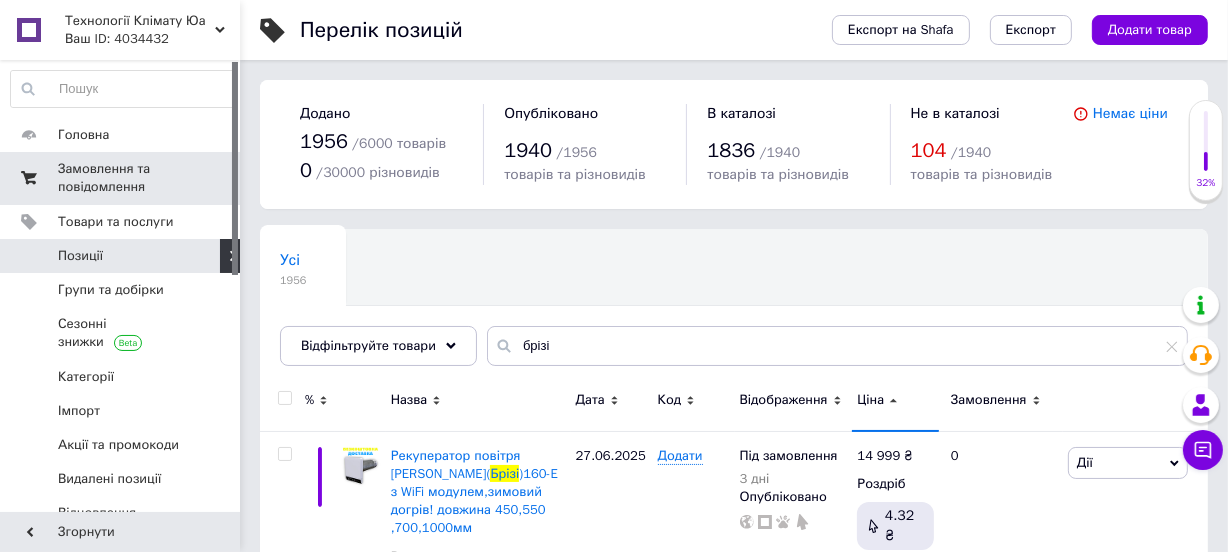 click on "Замовлення та повідомлення" at bounding box center [121, 178] 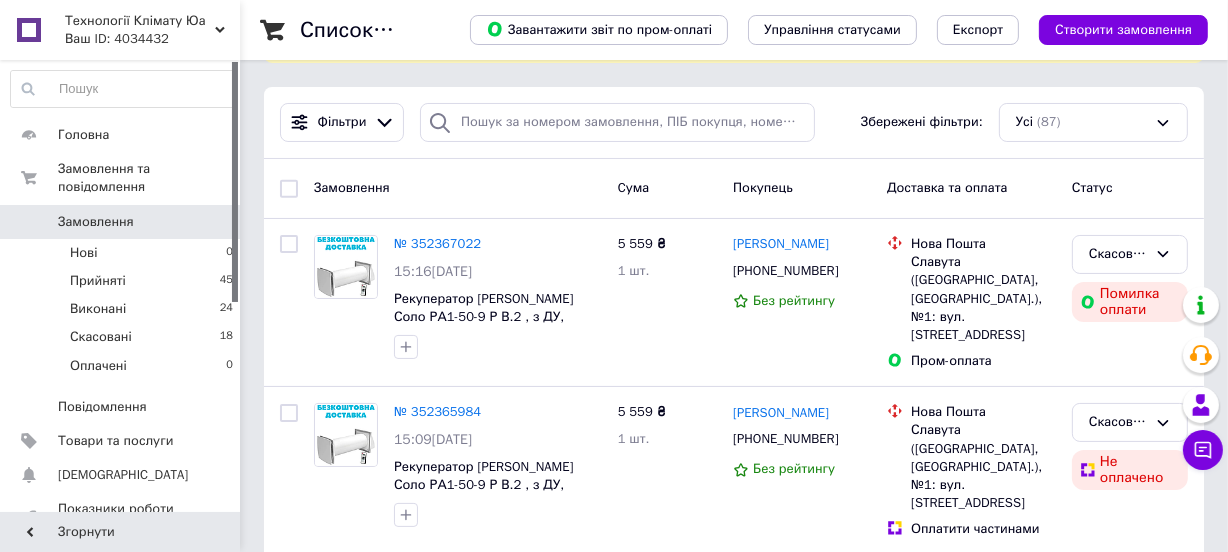 scroll, scrollTop: 181, scrollLeft: 0, axis: vertical 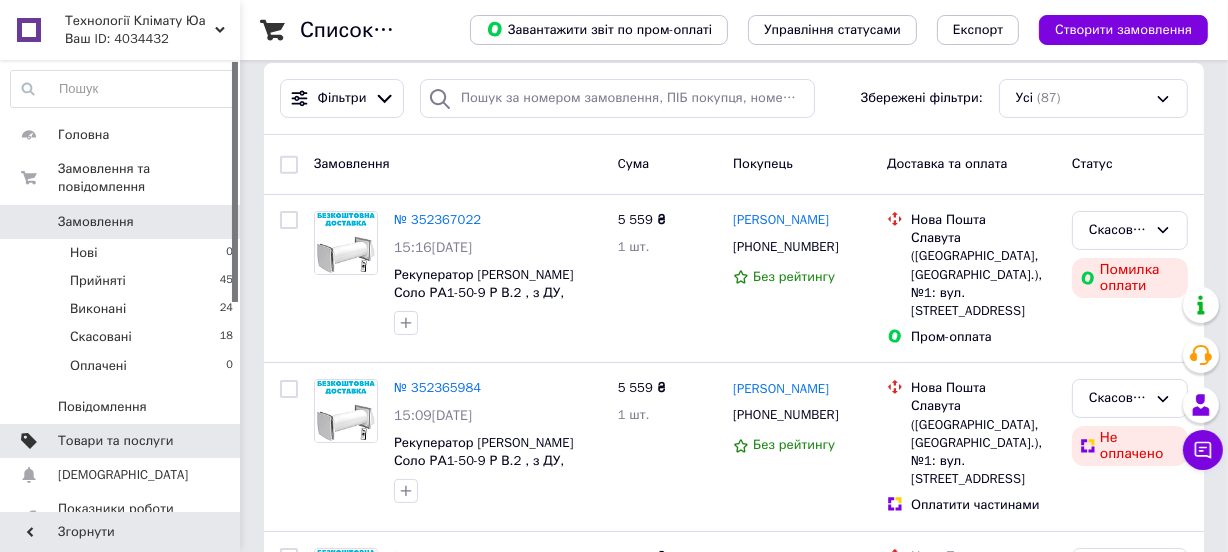 click on "Товари та послуги" at bounding box center (115, 441) 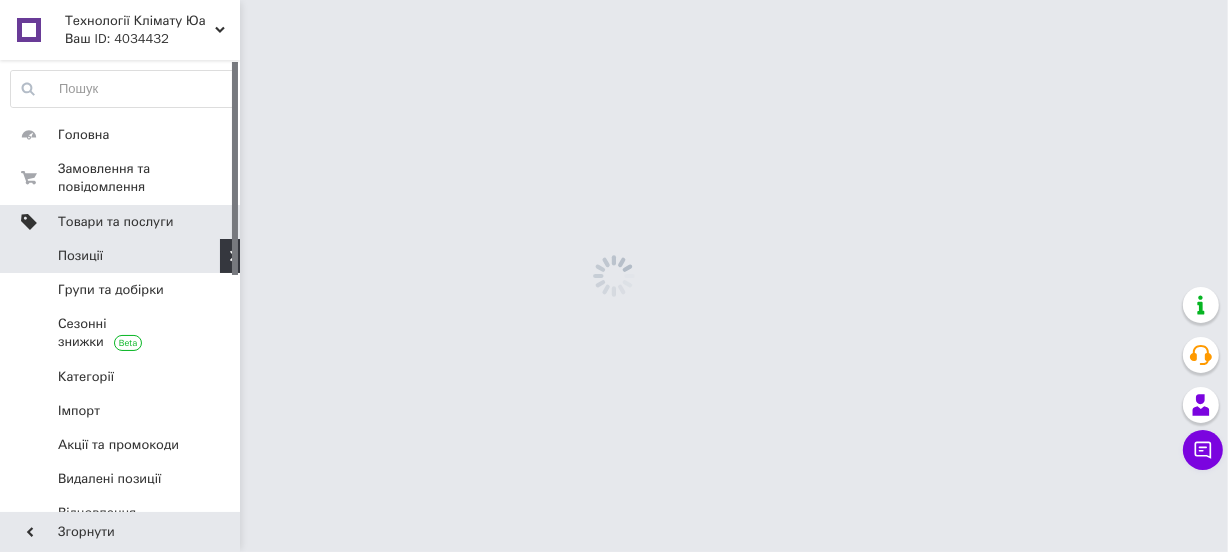 scroll, scrollTop: 0, scrollLeft: 0, axis: both 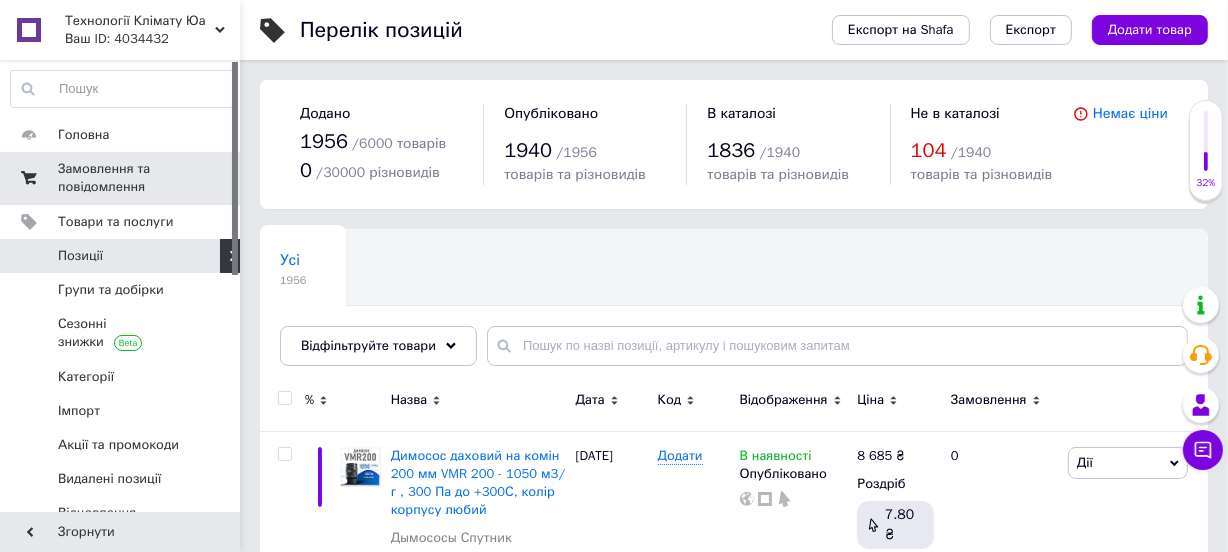 click on "Замовлення та повідомлення" at bounding box center [121, 178] 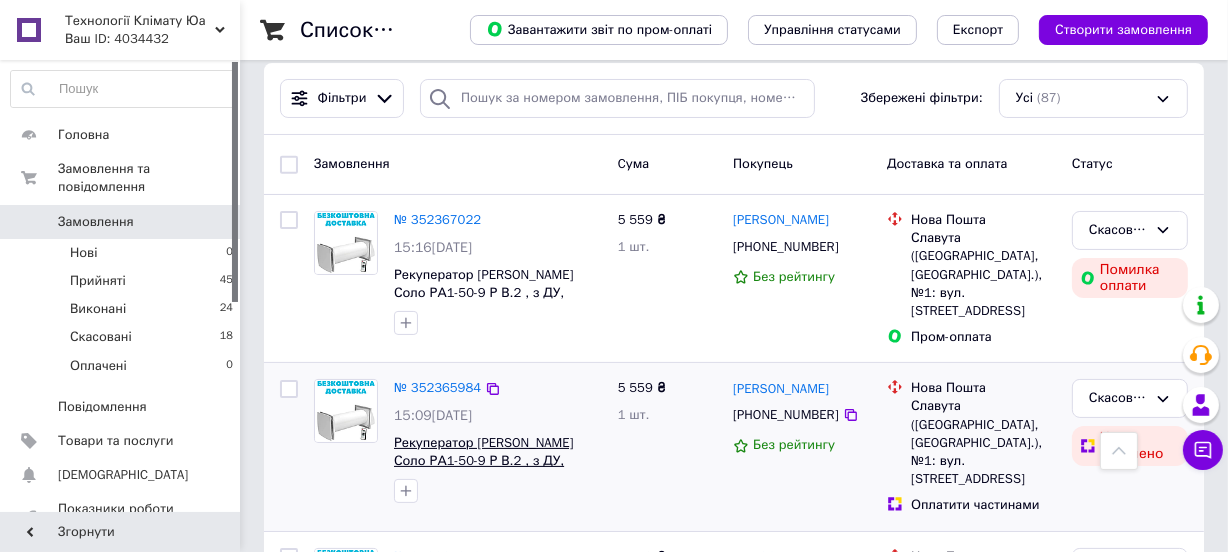 scroll, scrollTop: 0, scrollLeft: 0, axis: both 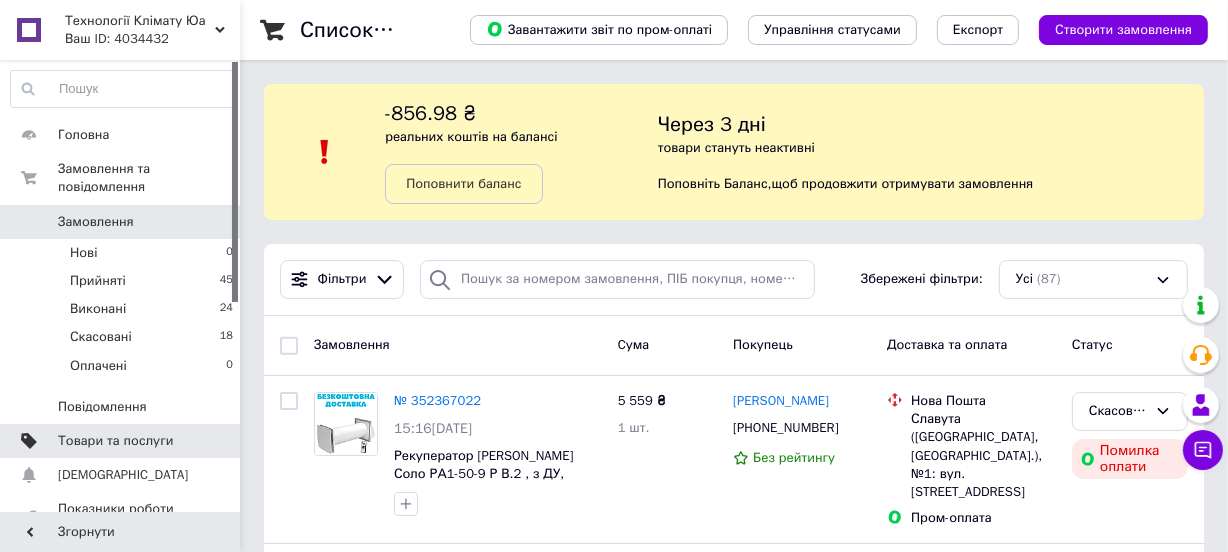 click on "Товари та послуги" at bounding box center (115, 441) 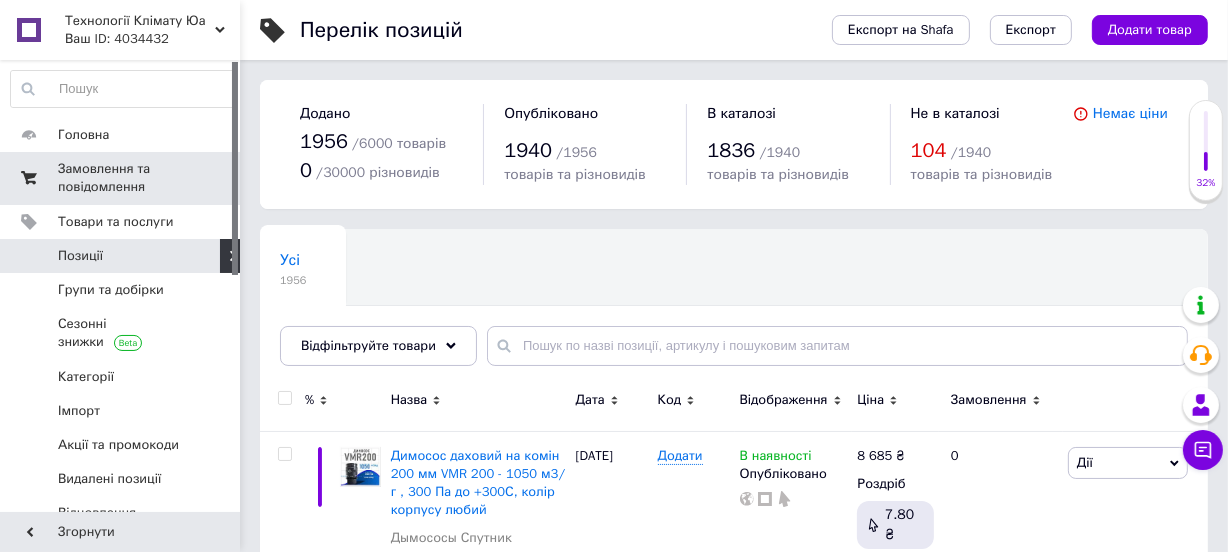 click on "Замовлення та повідомлення" at bounding box center (121, 178) 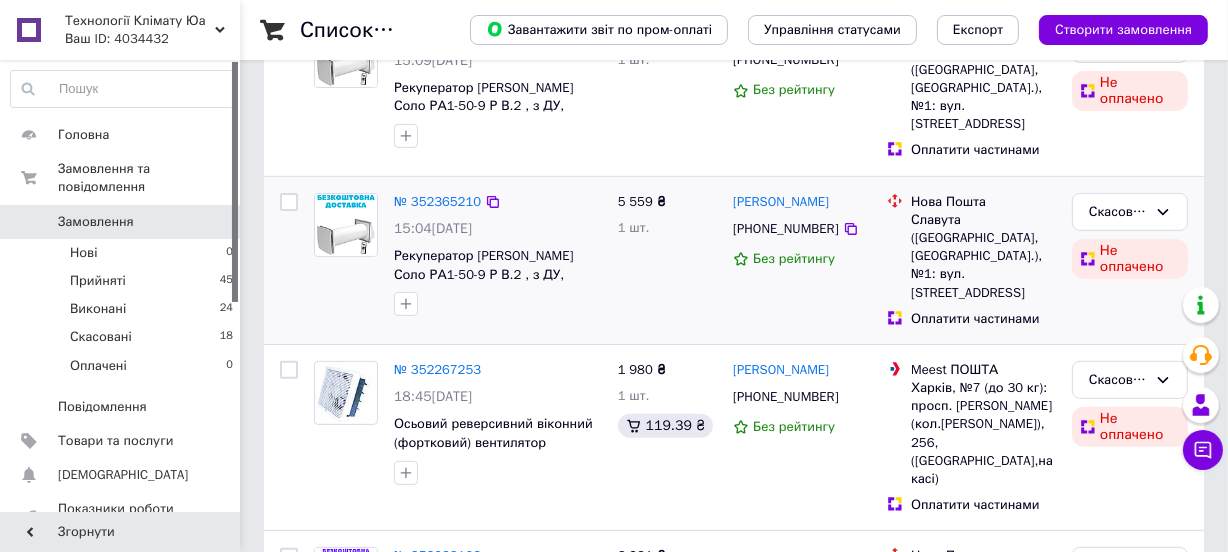 scroll, scrollTop: 545, scrollLeft: 0, axis: vertical 